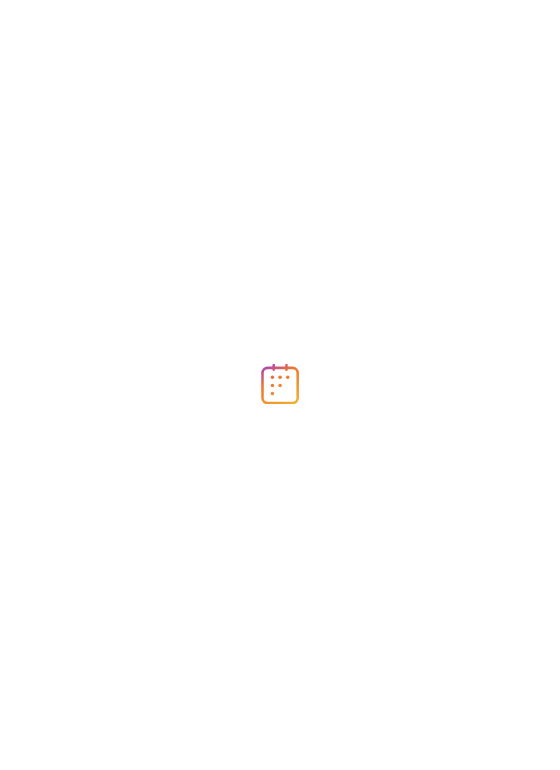 scroll, scrollTop: 0, scrollLeft: 0, axis: both 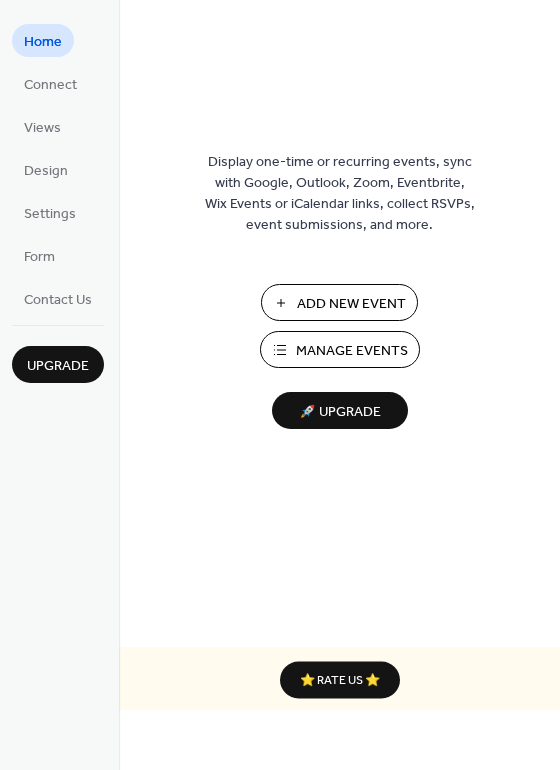 click on "Manage Events" at bounding box center [352, 351] 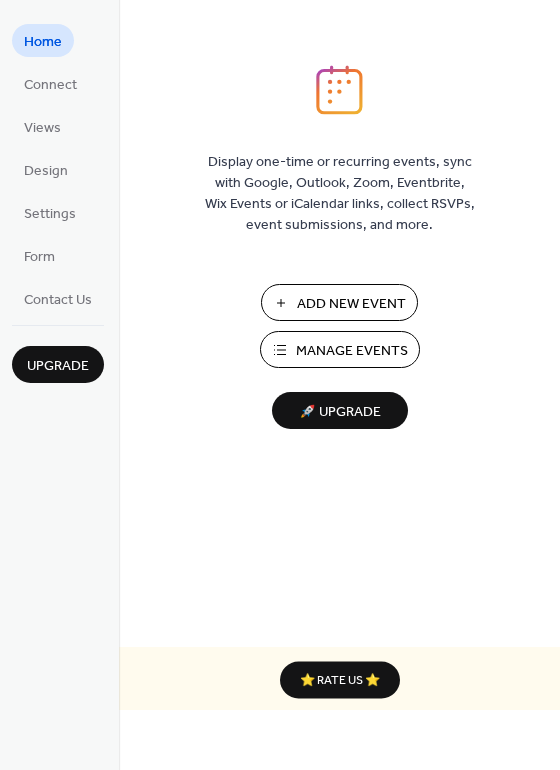 click on "Manage Events" at bounding box center [352, 351] 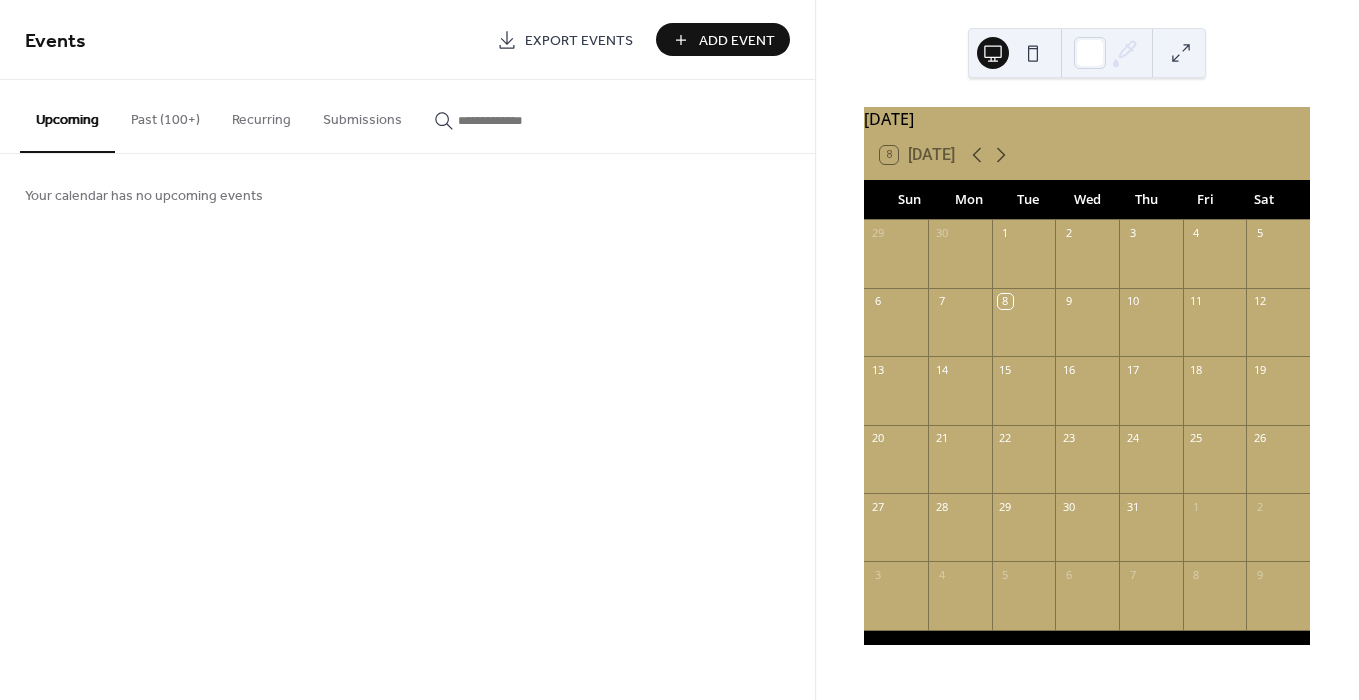 scroll, scrollTop: 0, scrollLeft: 0, axis: both 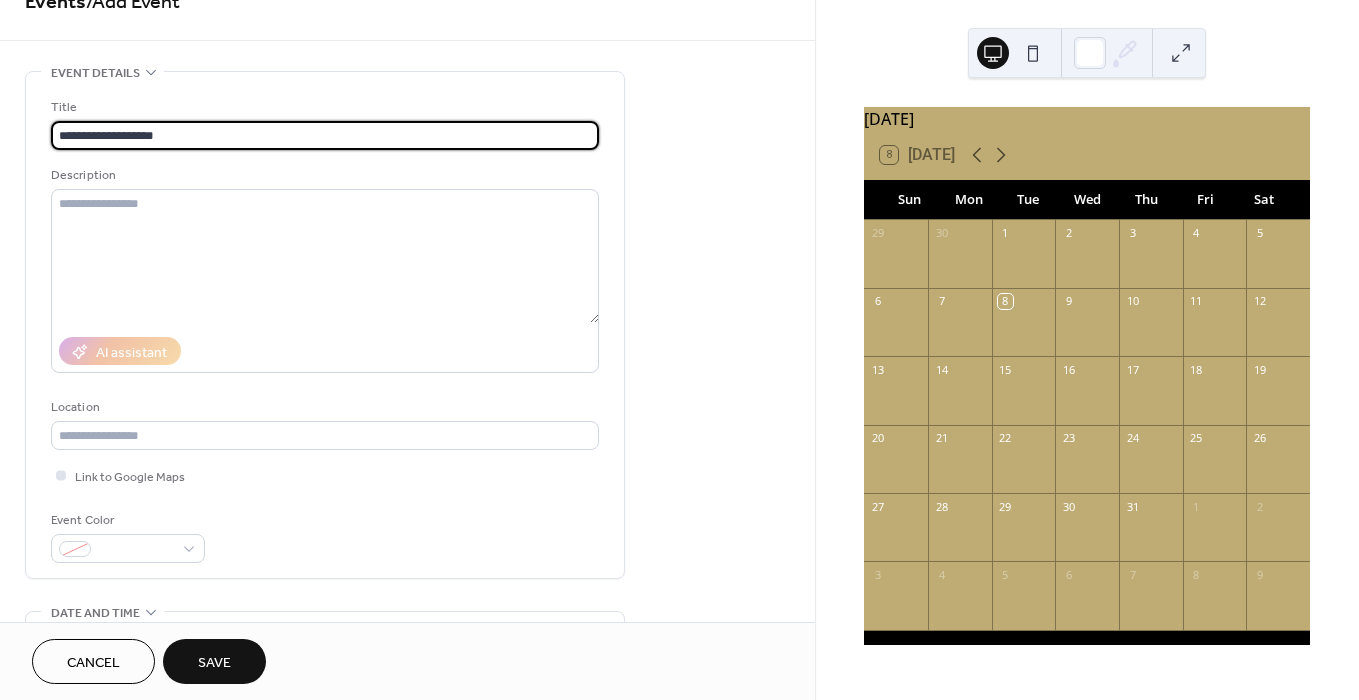 type on "**********" 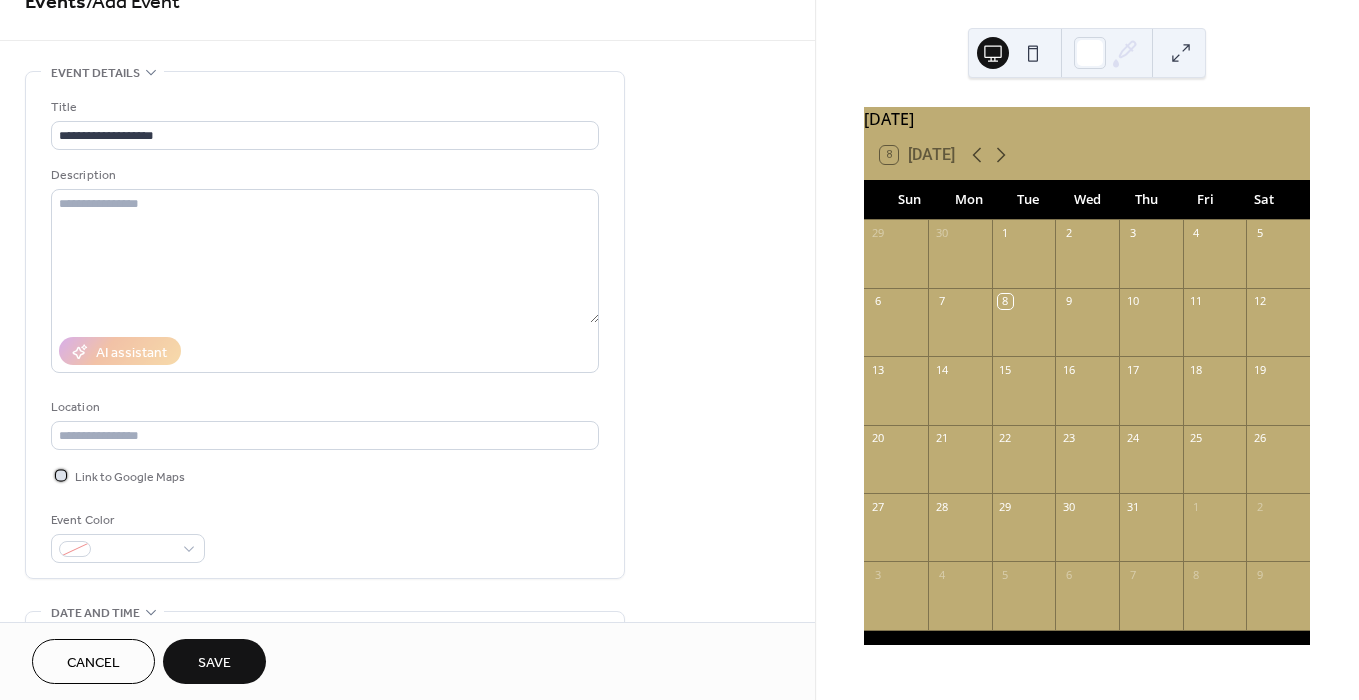 click at bounding box center [61, 475] 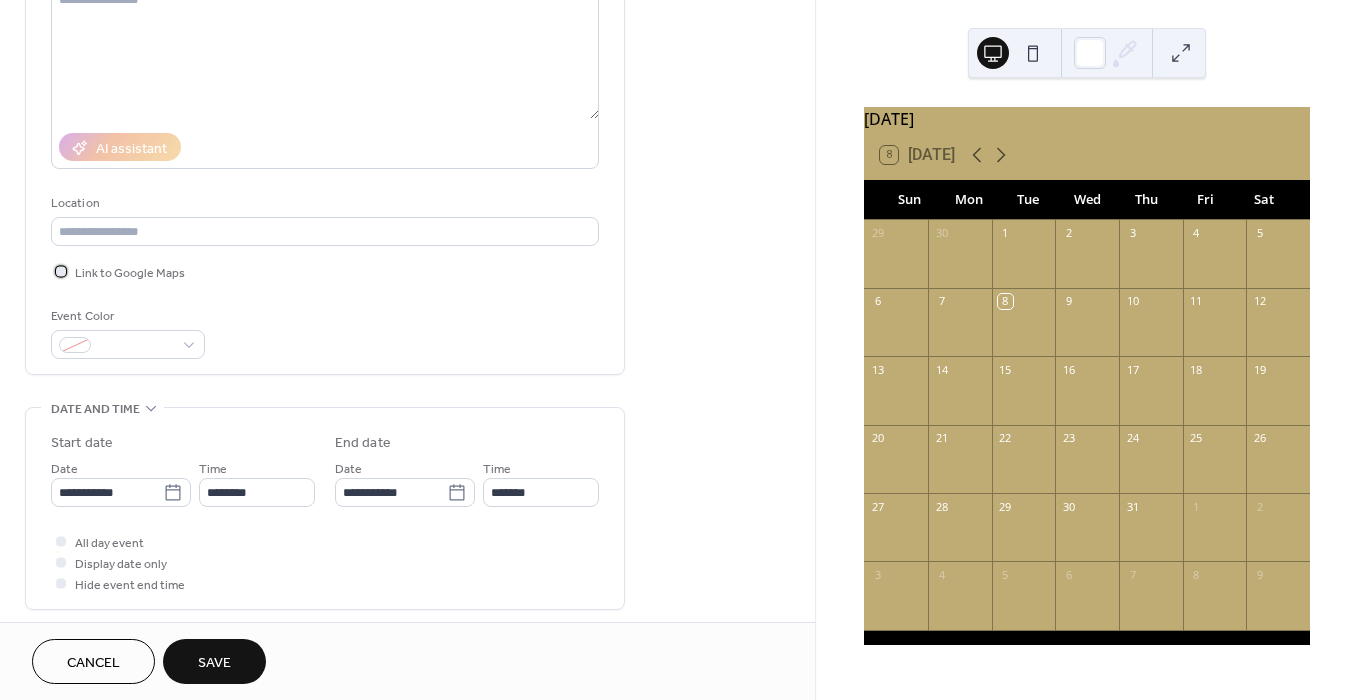 scroll, scrollTop: 281, scrollLeft: 0, axis: vertical 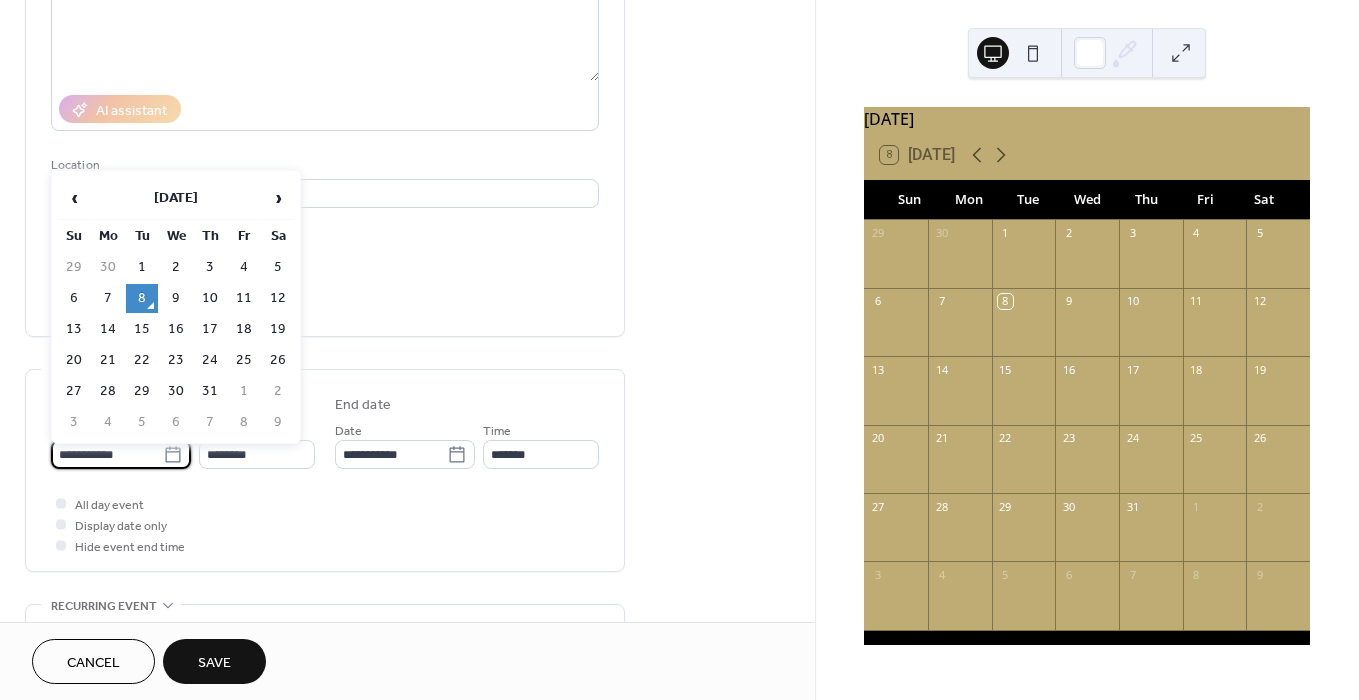 click on "**********" at bounding box center [107, 454] 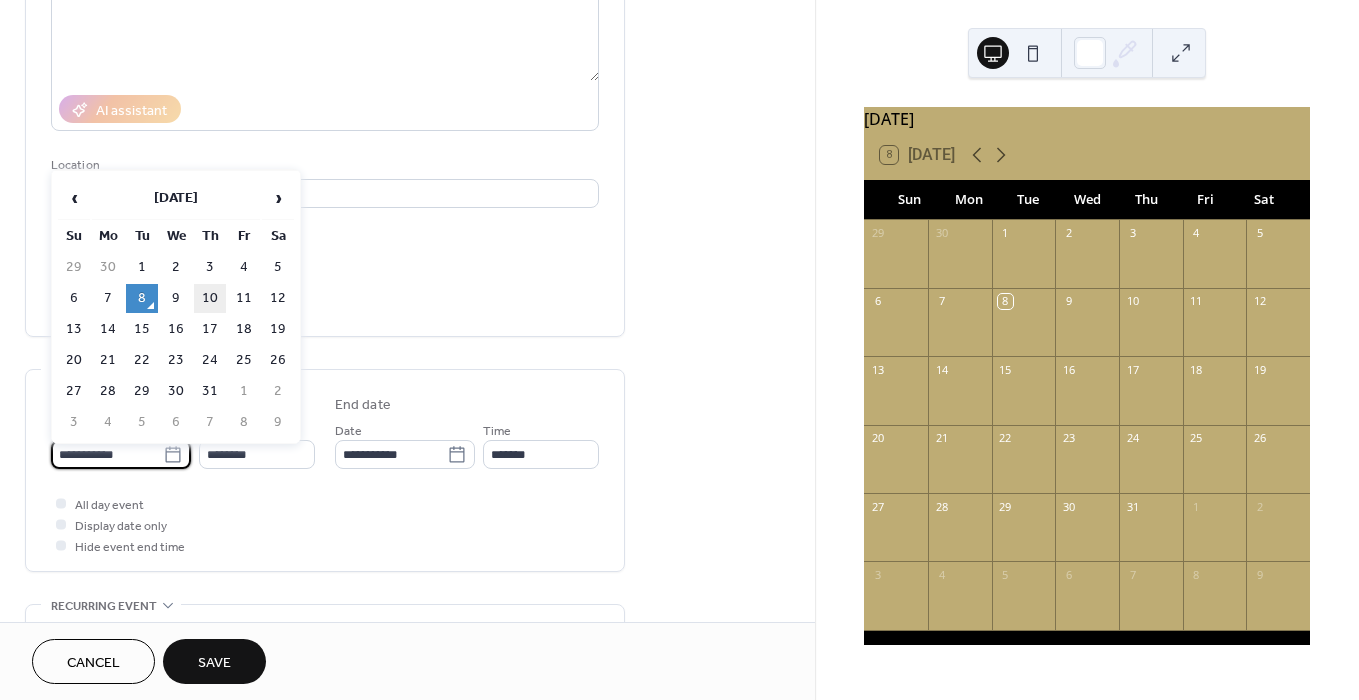 click on "10" at bounding box center [210, 298] 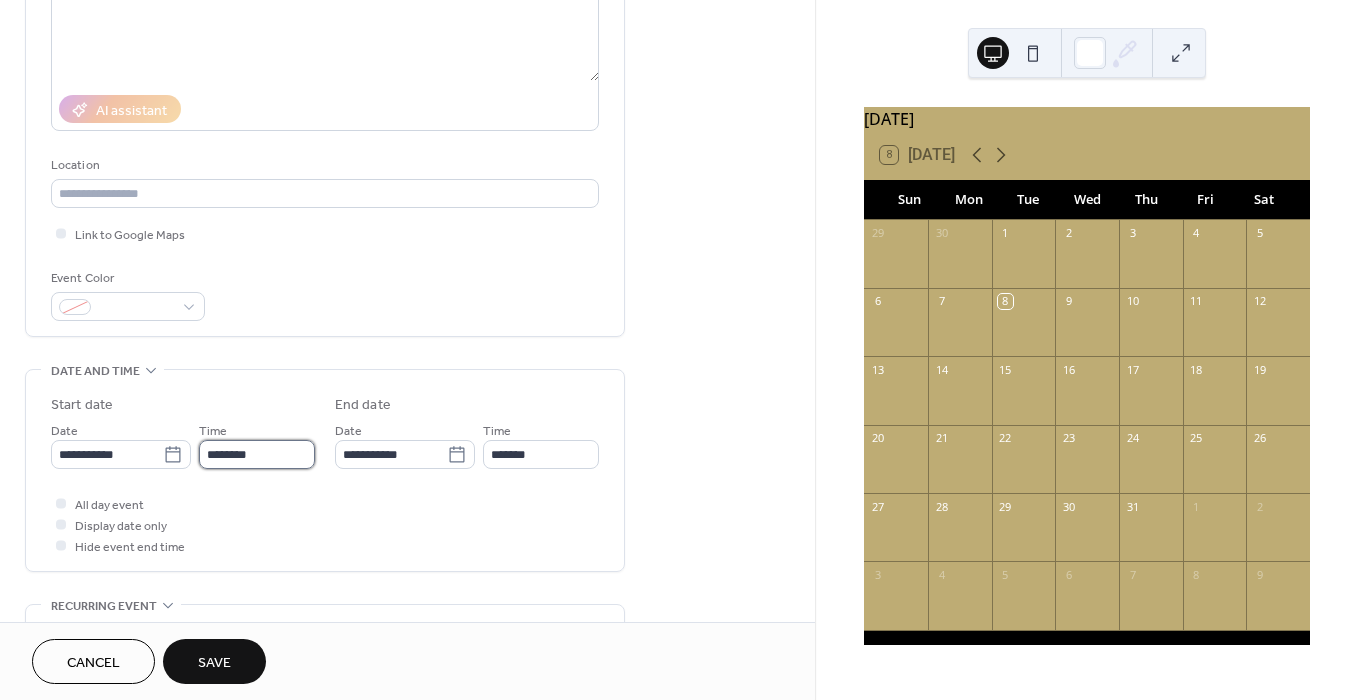 click on "********" at bounding box center [257, 454] 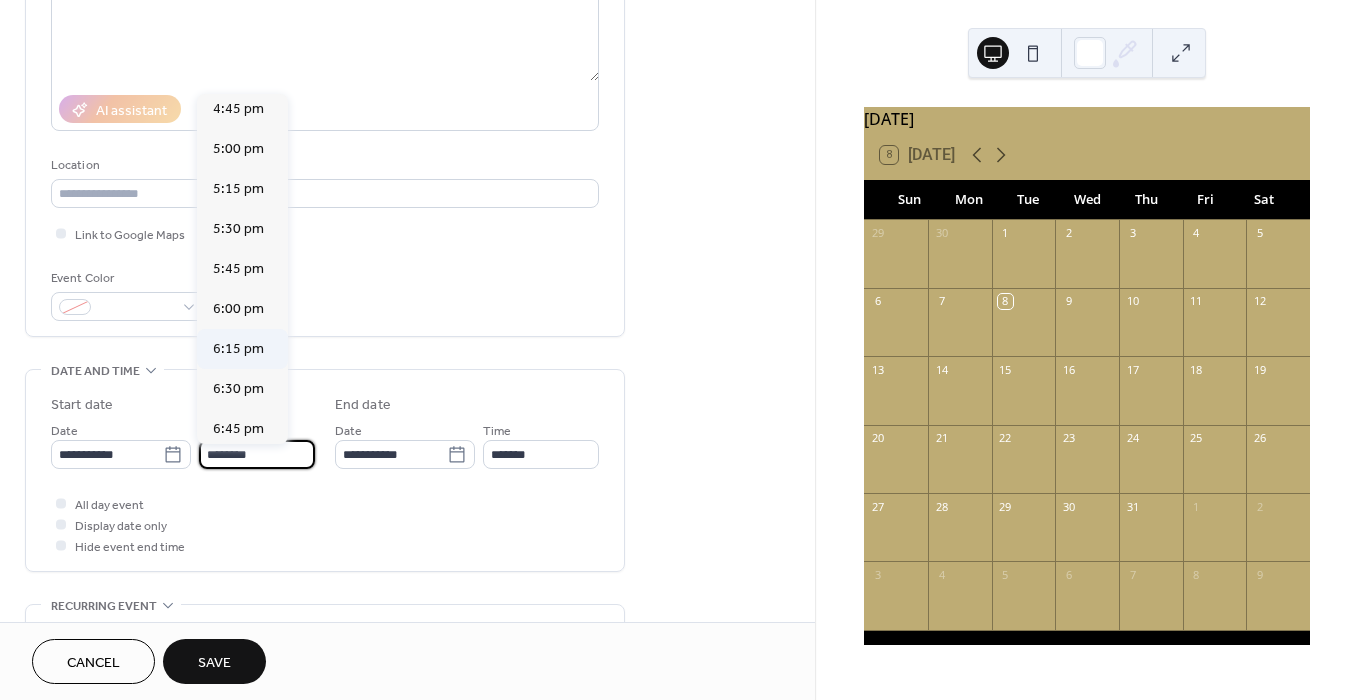 scroll, scrollTop: 2815, scrollLeft: 0, axis: vertical 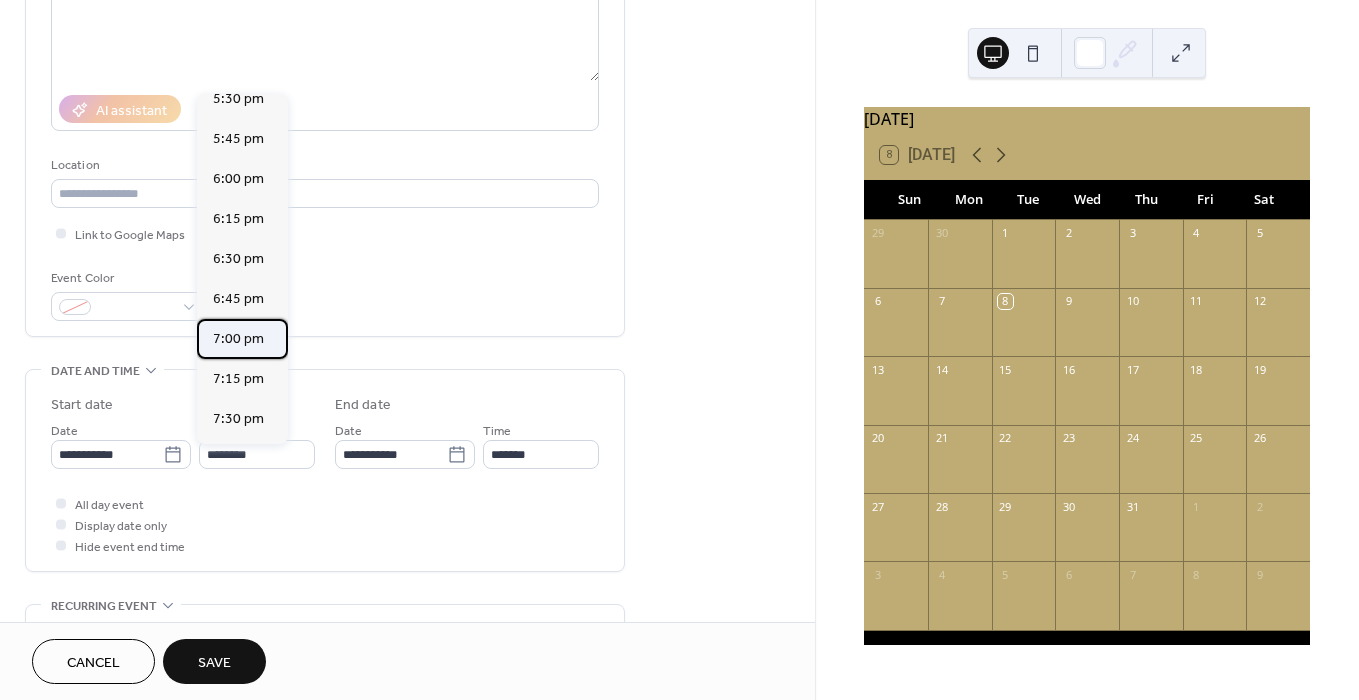 click on "7:00 pm" at bounding box center (238, 339) 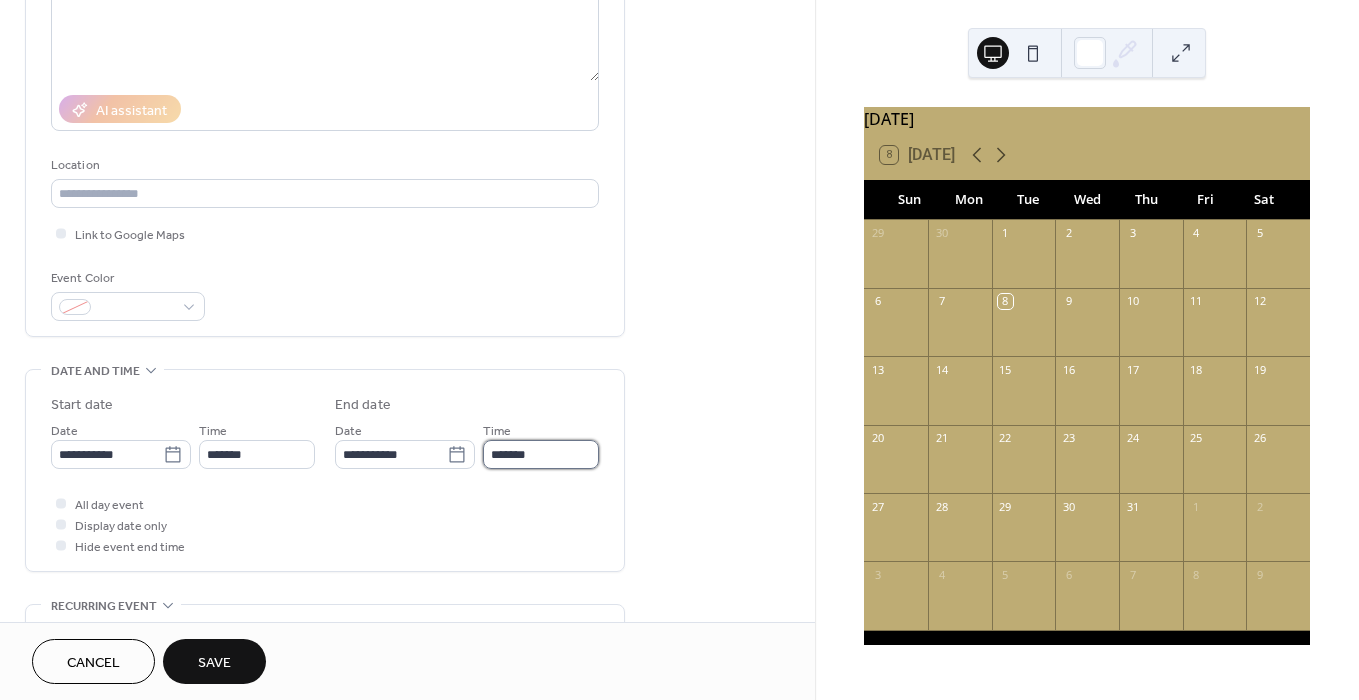 click on "*******" at bounding box center (541, 454) 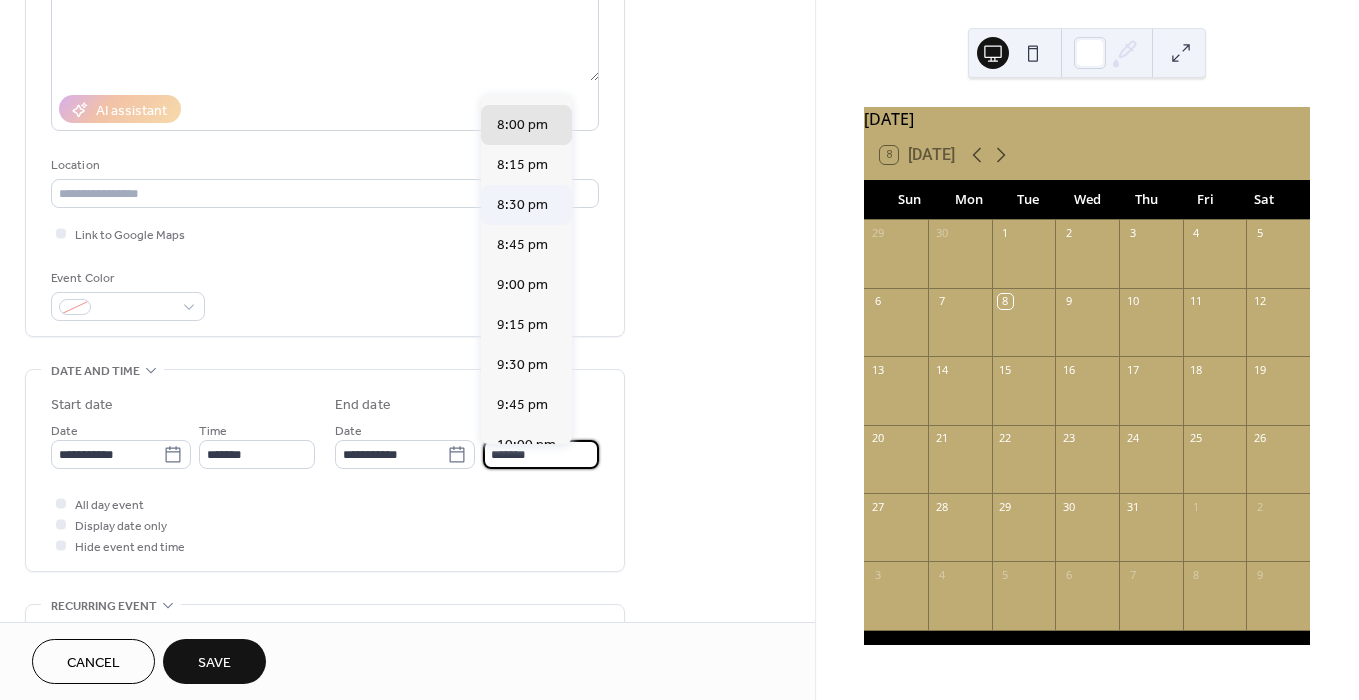 scroll, scrollTop: 129, scrollLeft: 0, axis: vertical 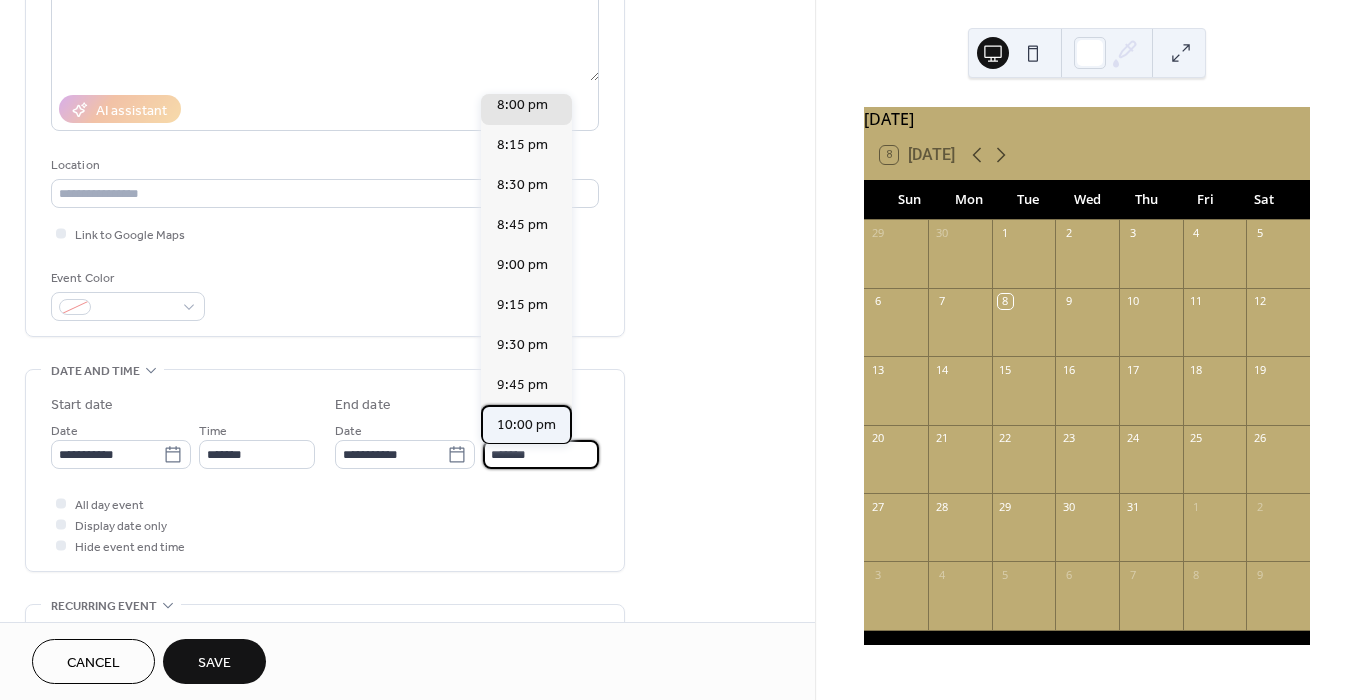 click on "10:00 pm" at bounding box center (526, 425) 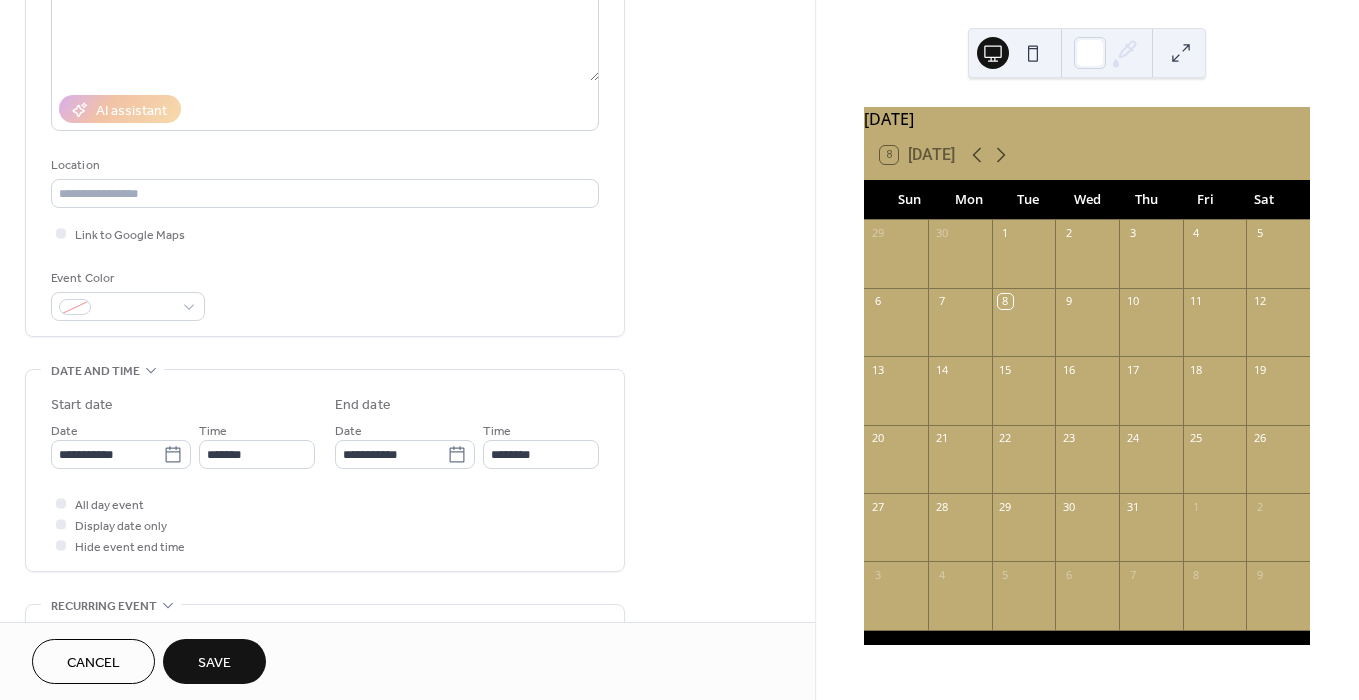 click on "Save" at bounding box center [214, 663] 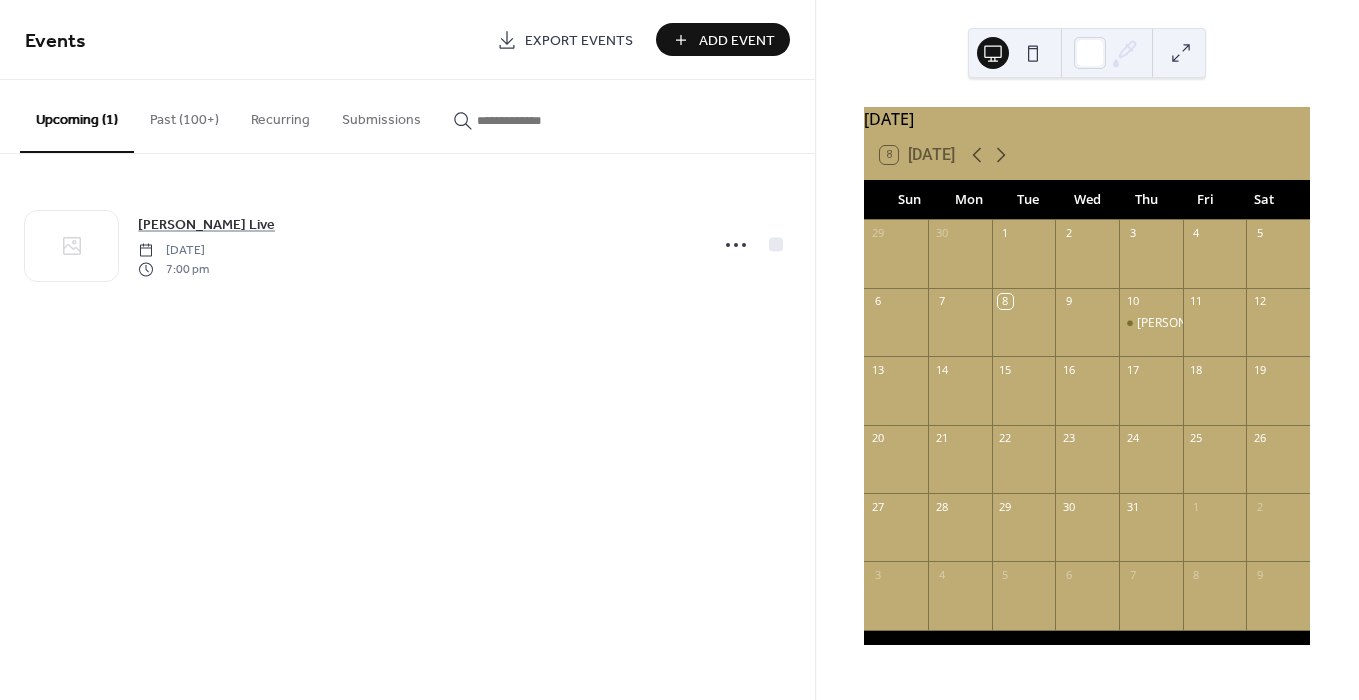 click on "Add Event" at bounding box center [737, 41] 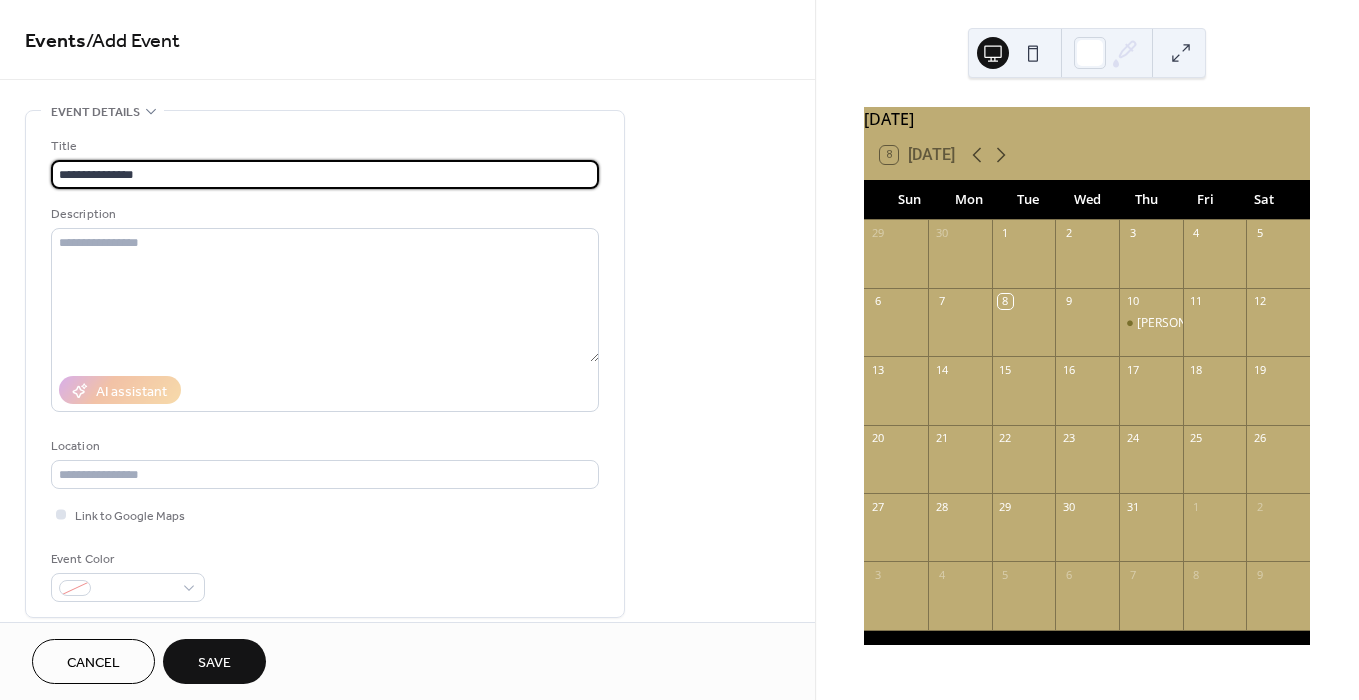 type on "**********" 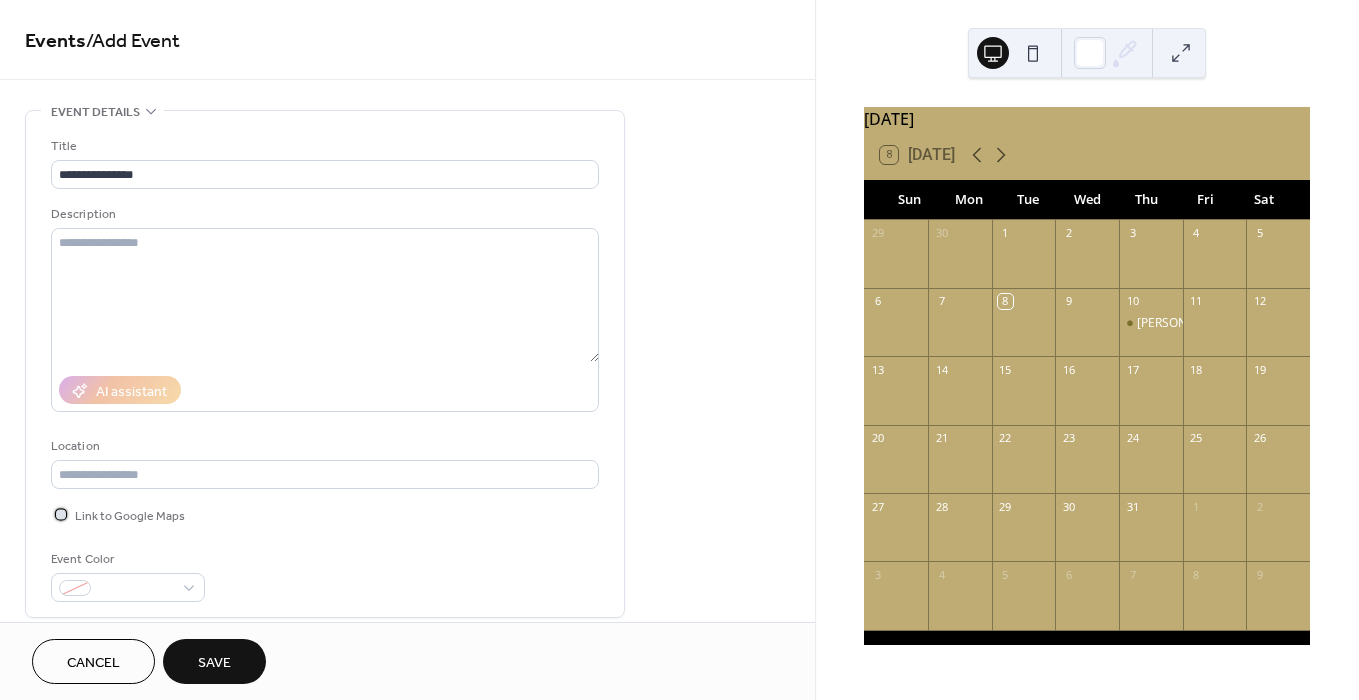 click at bounding box center [61, 514] 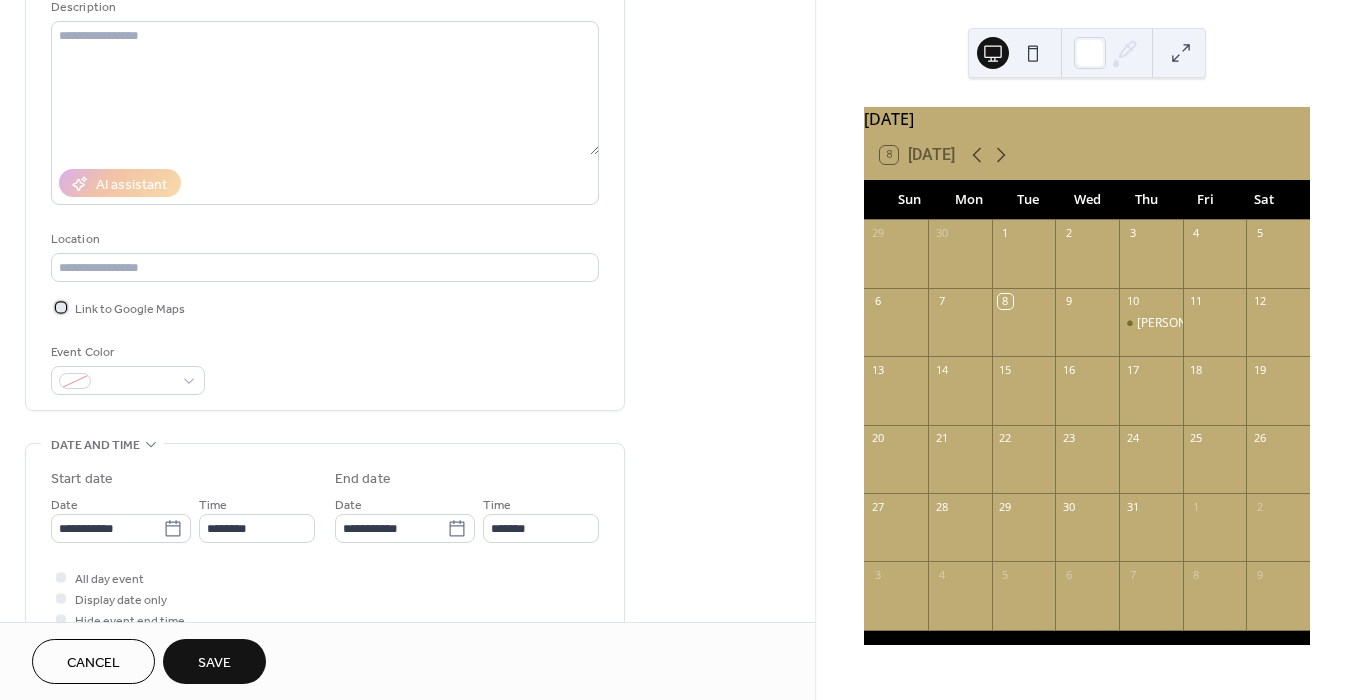 scroll, scrollTop: 230, scrollLeft: 0, axis: vertical 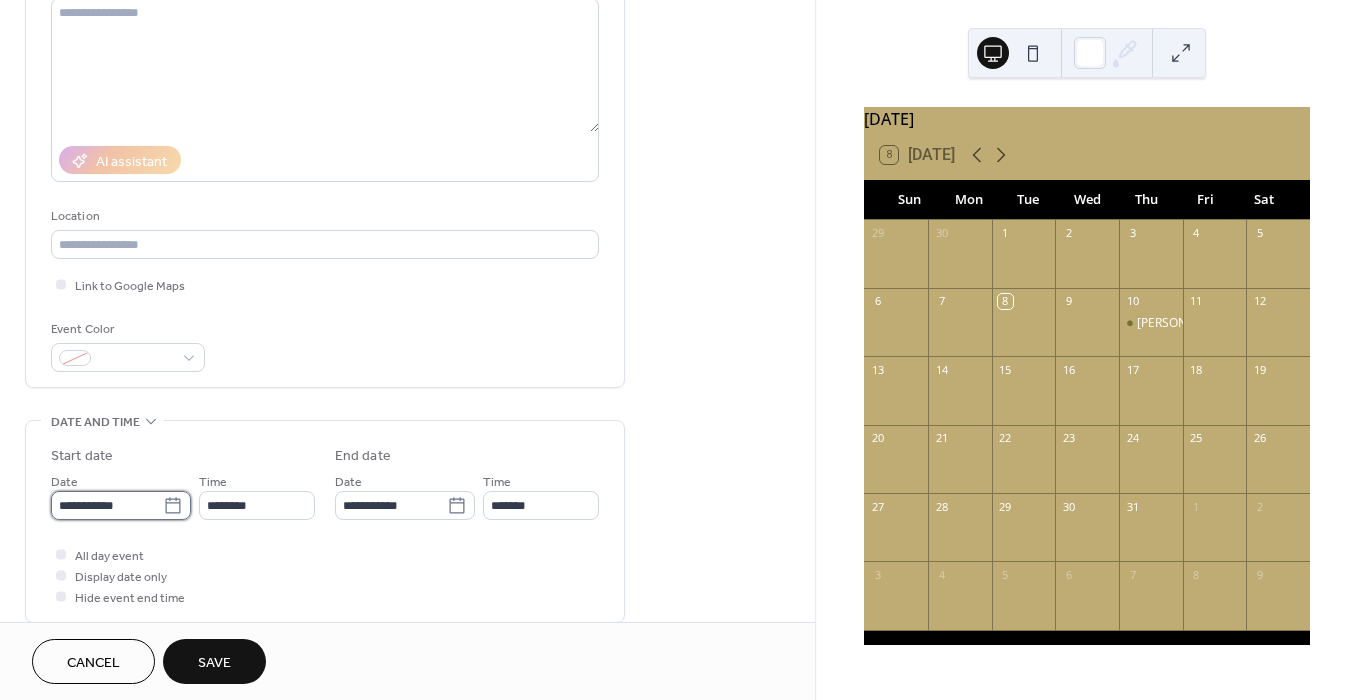 click on "**********" at bounding box center (107, 505) 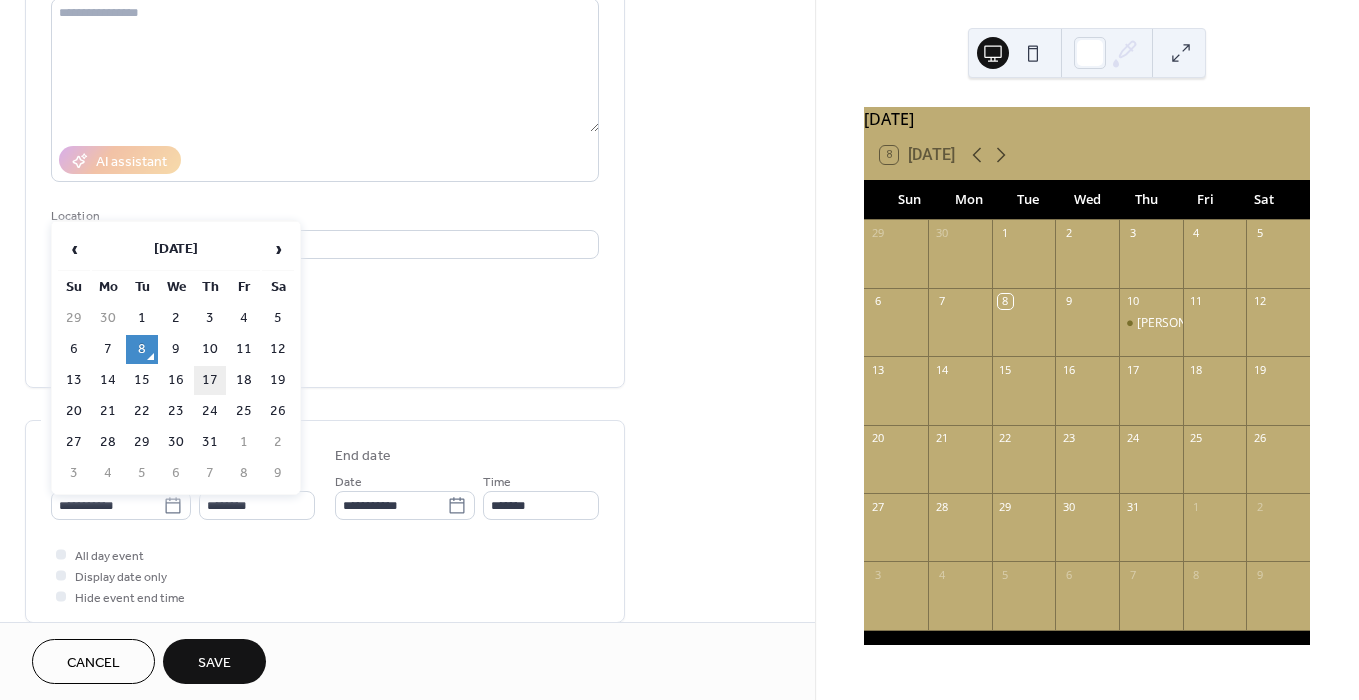 click on "17" at bounding box center (210, 380) 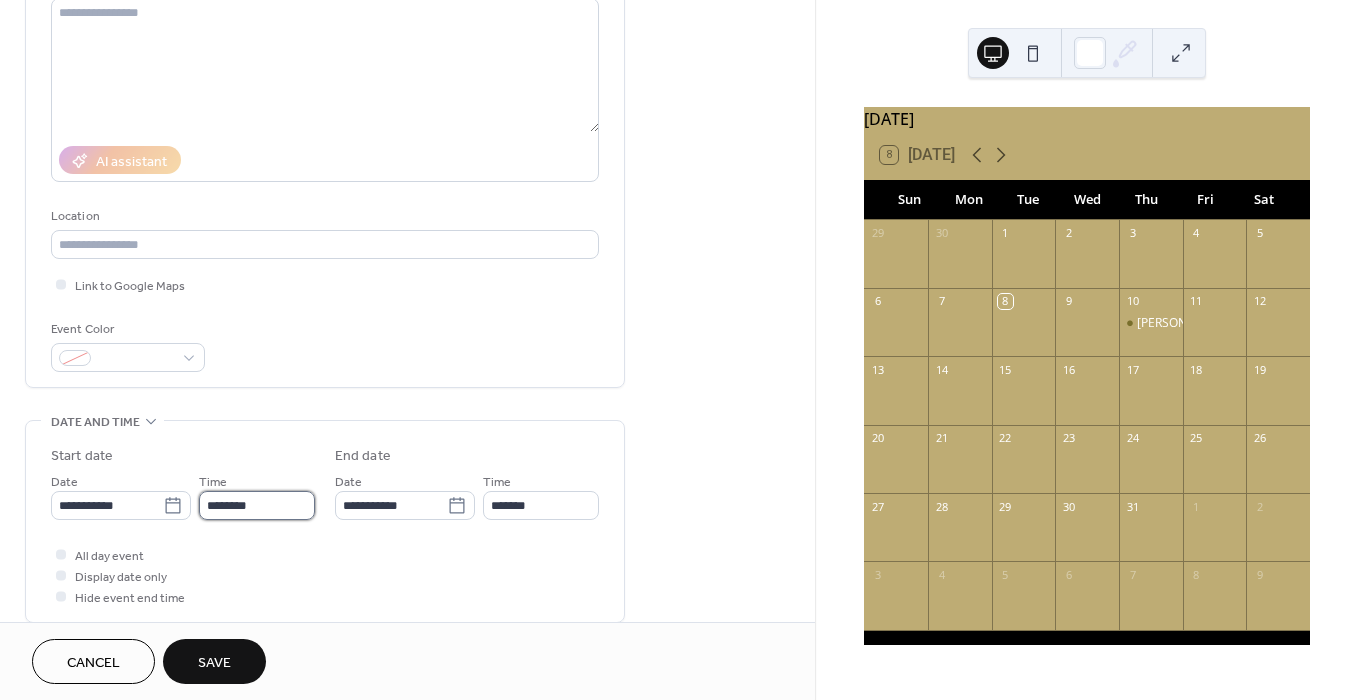 click on "********" at bounding box center (257, 505) 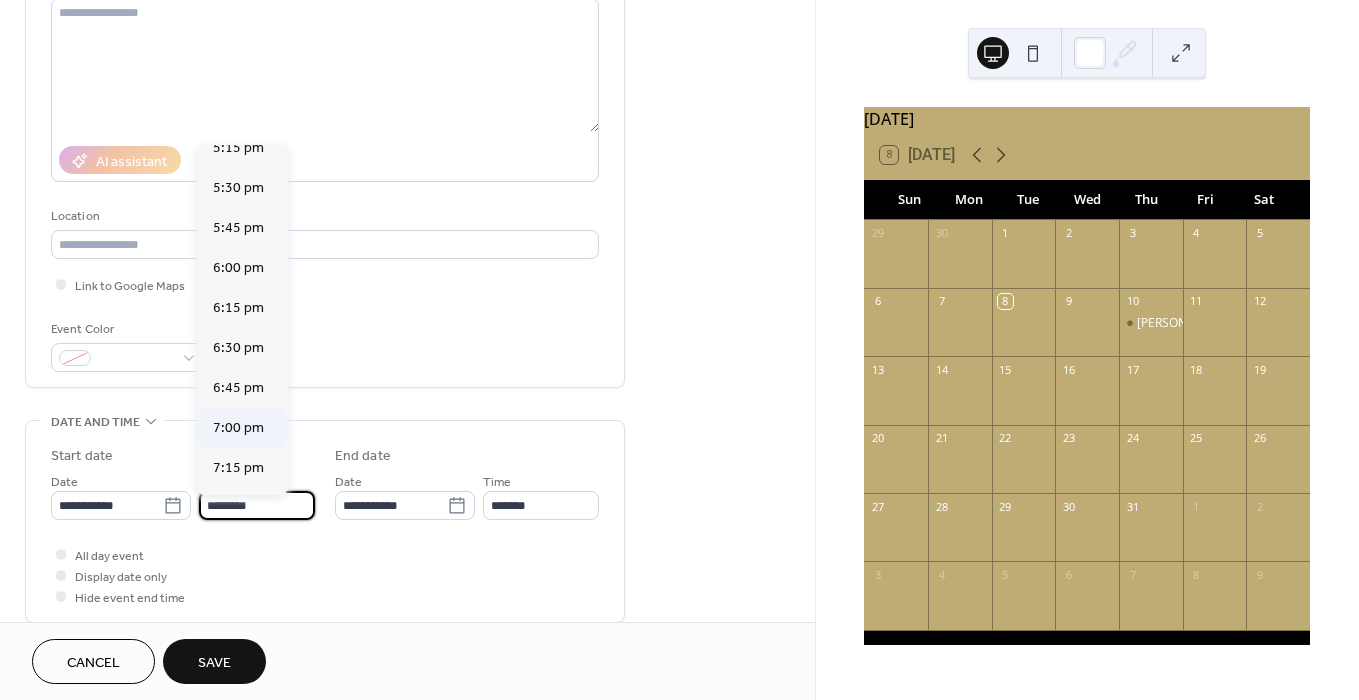 scroll, scrollTop: 2779, scrollLeft: 0, axis: vertical 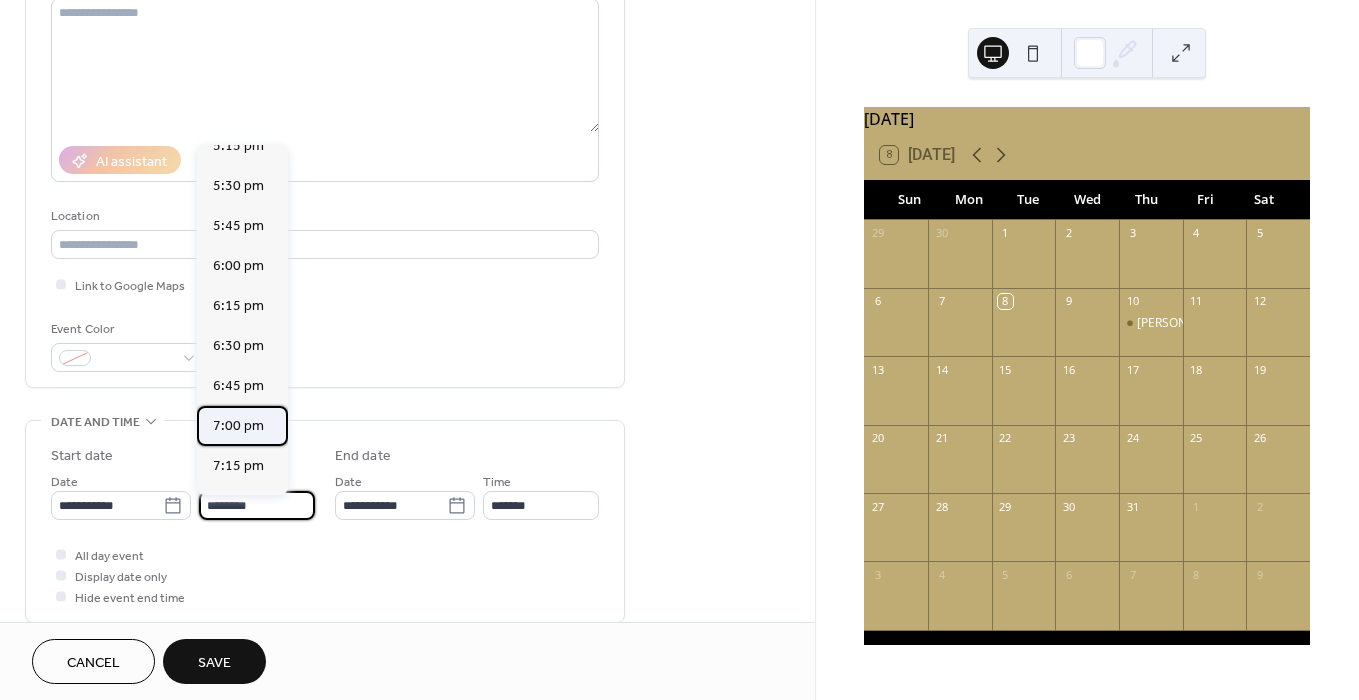 click on "7:00 pm" at bounding box center [238, 426] 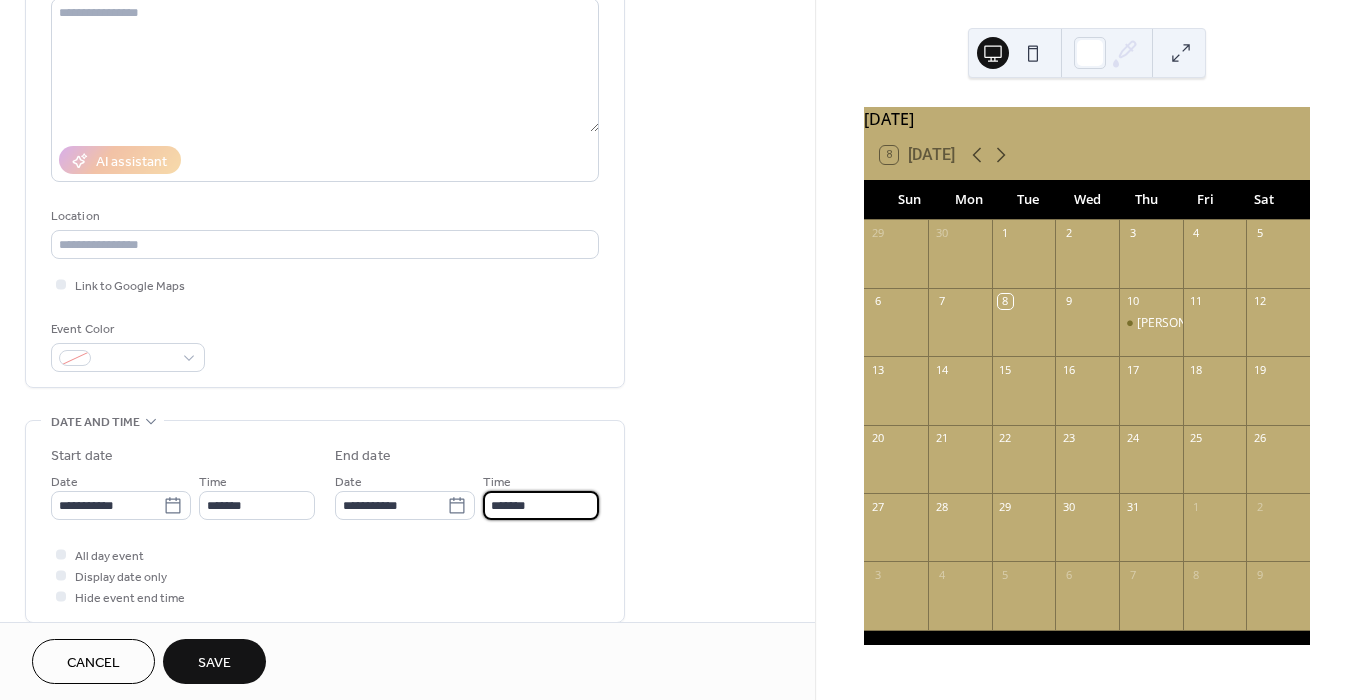 click on "*******" at bounding box center [541, 505] 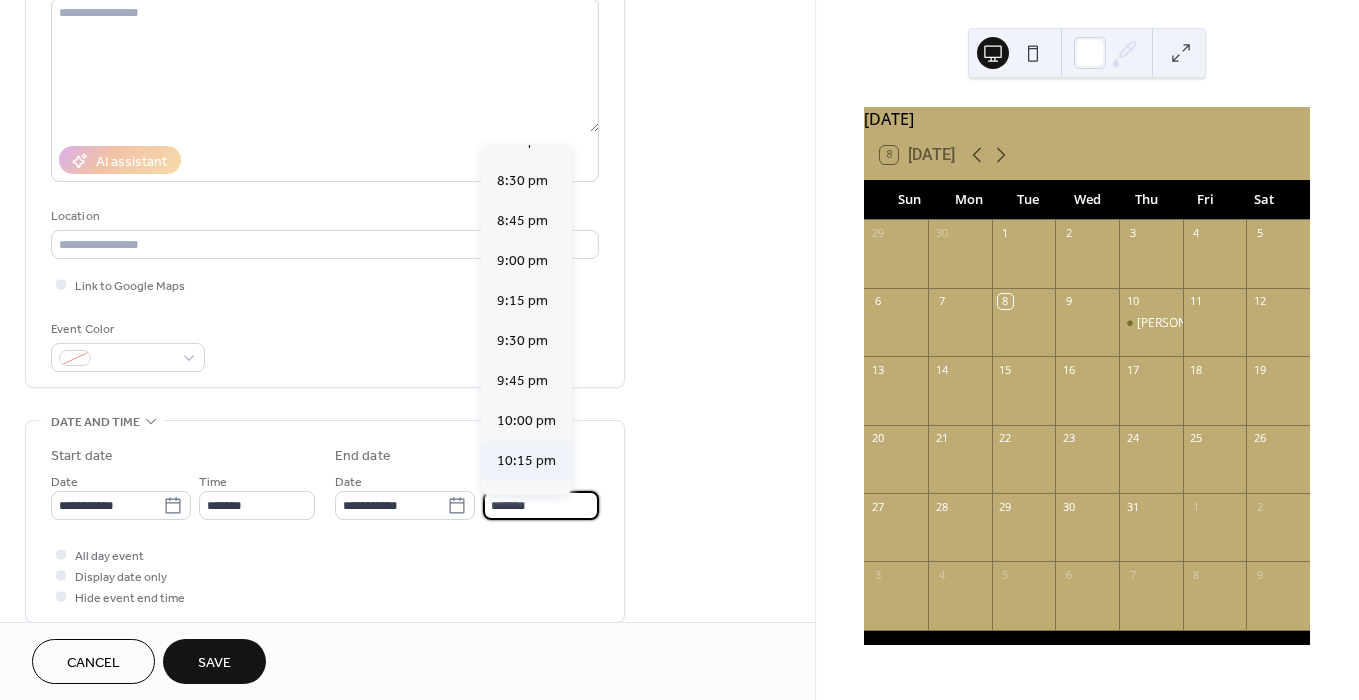 scroll, scrollTop: 213, scrollLeft: 0, axis: vertical 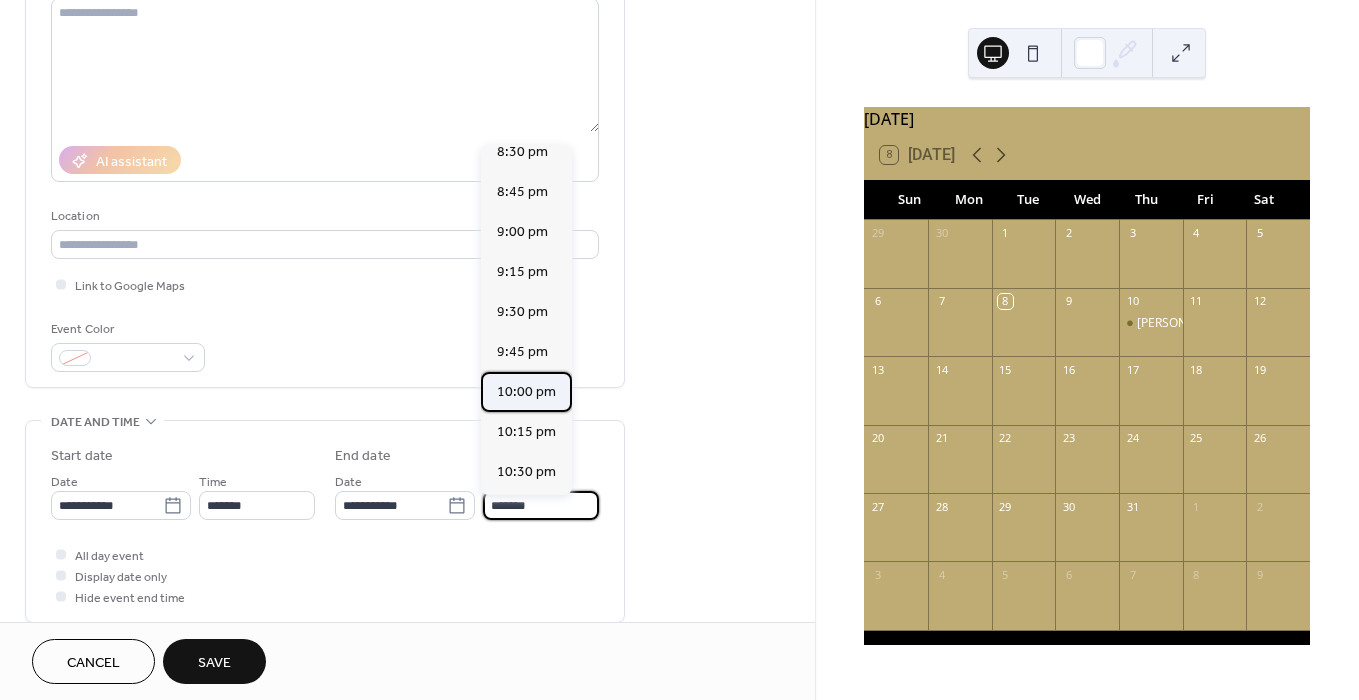 click on "10:00 pm" at bounding box center (526, 392) 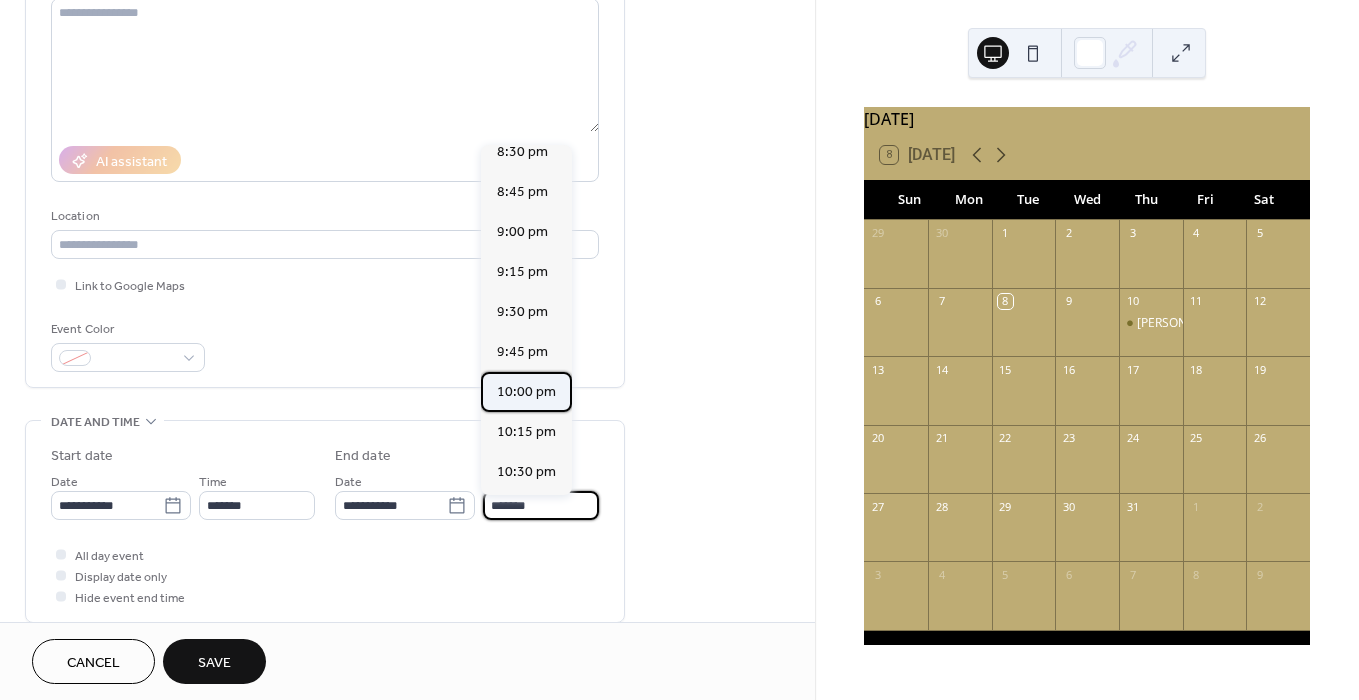 type on "********" 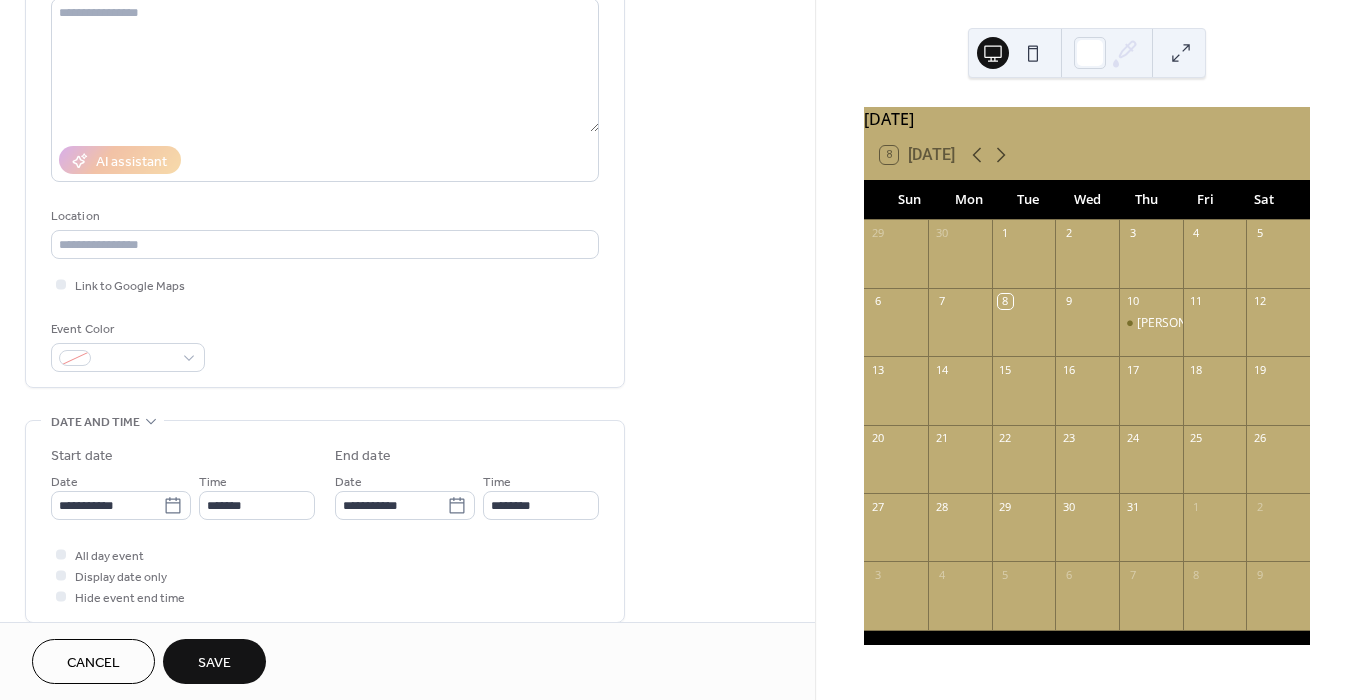 click on "Save" at bounding box center (214, 663) 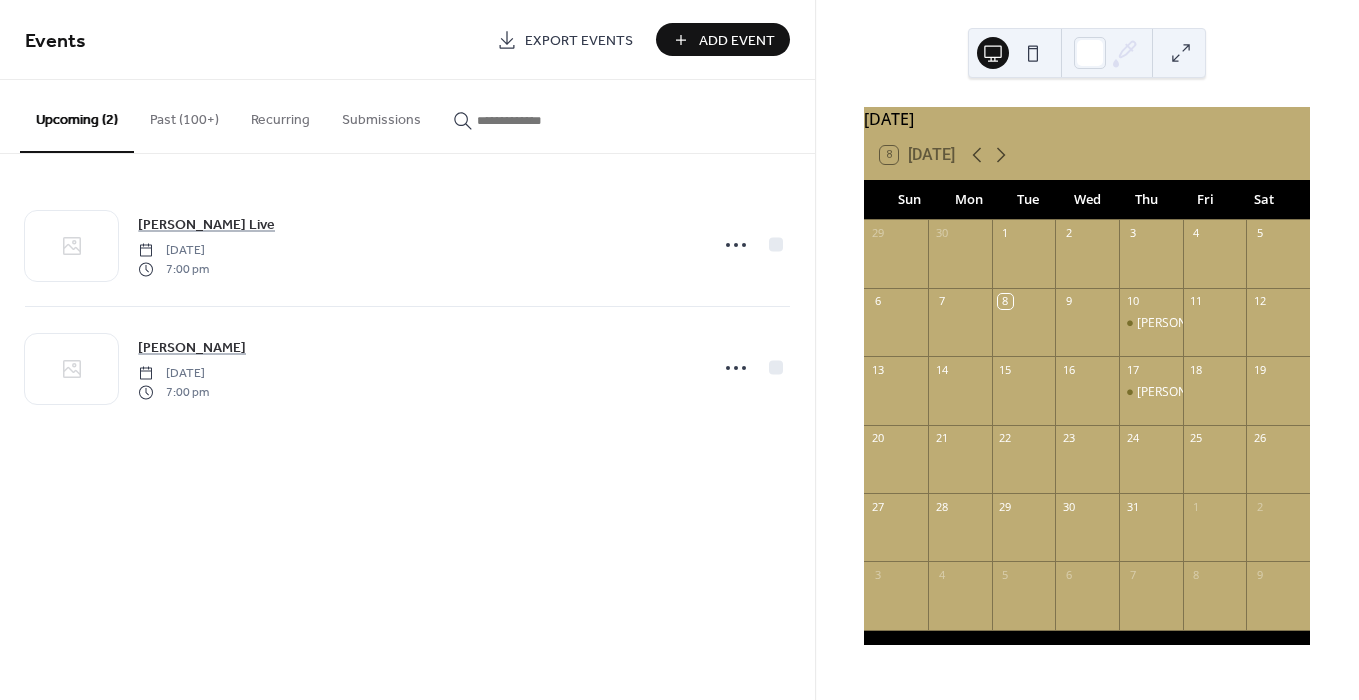 click on "Add Event" at bounding box center (737, 41) 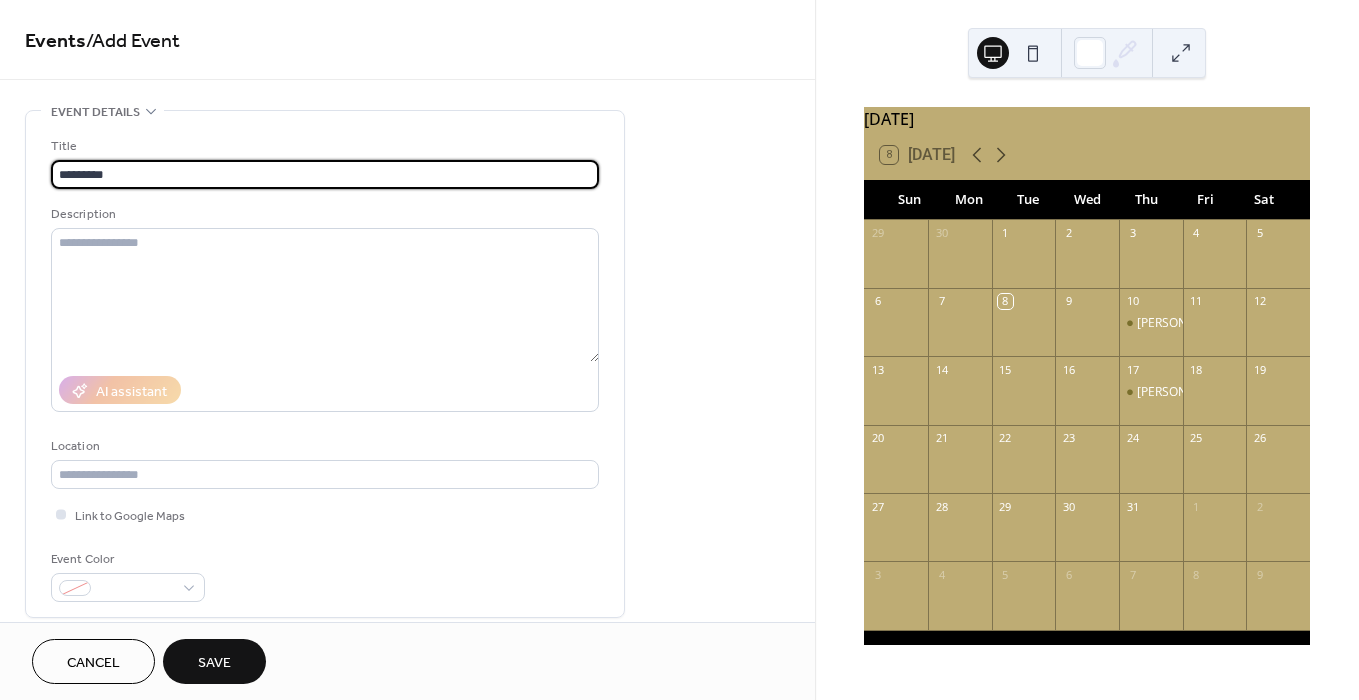 type on "*********" 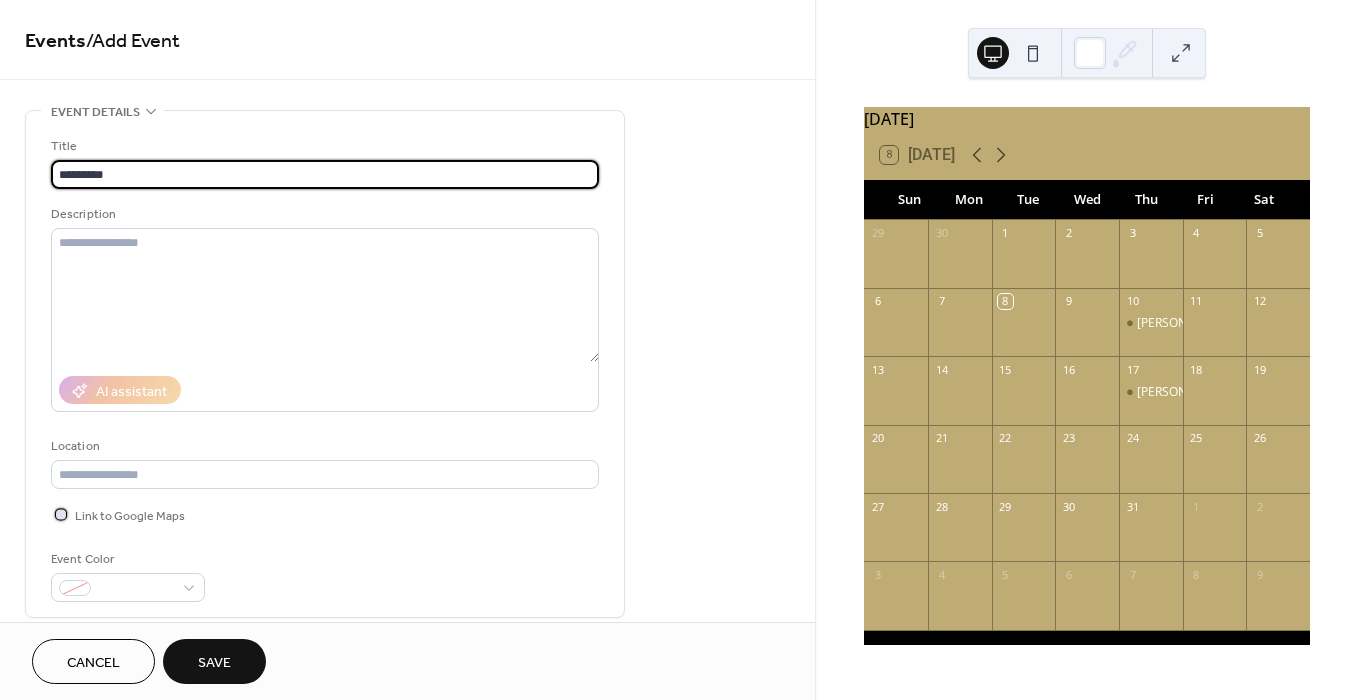 click at bounding box center [61, 514] 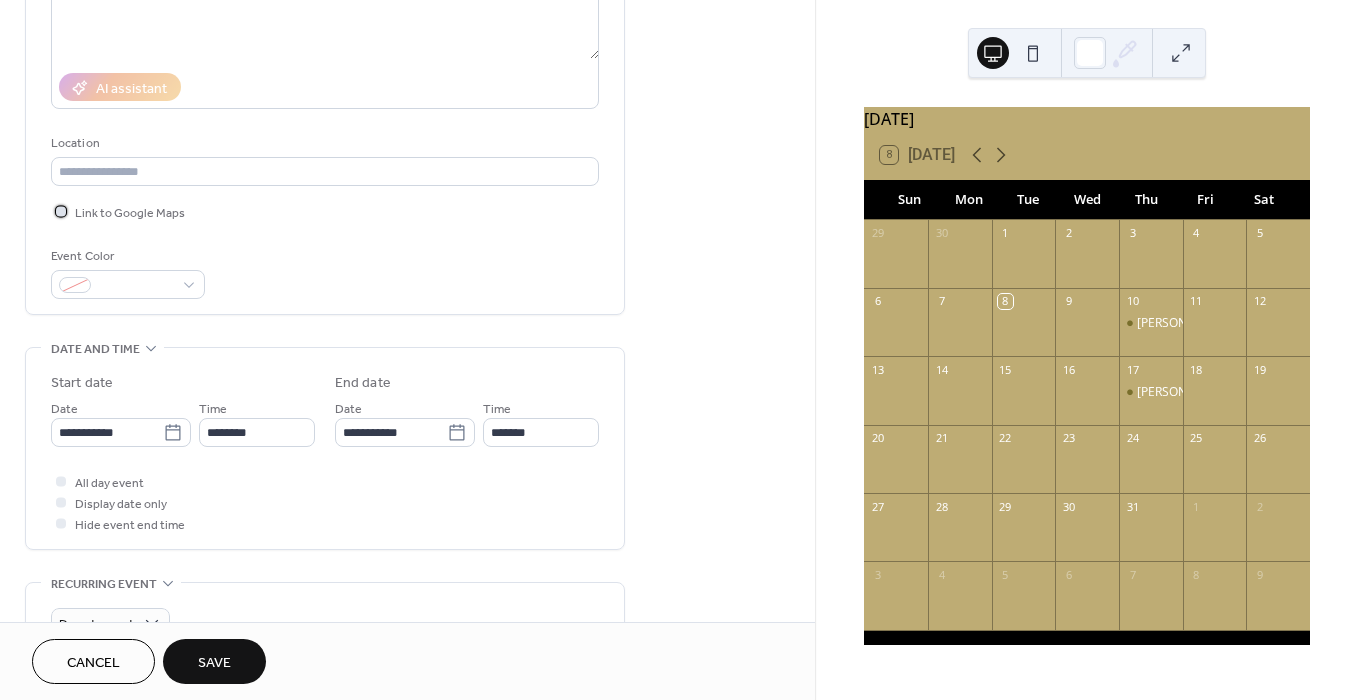 scroll, scrollTop: 320, scrollLeft: 0, axis: vertical 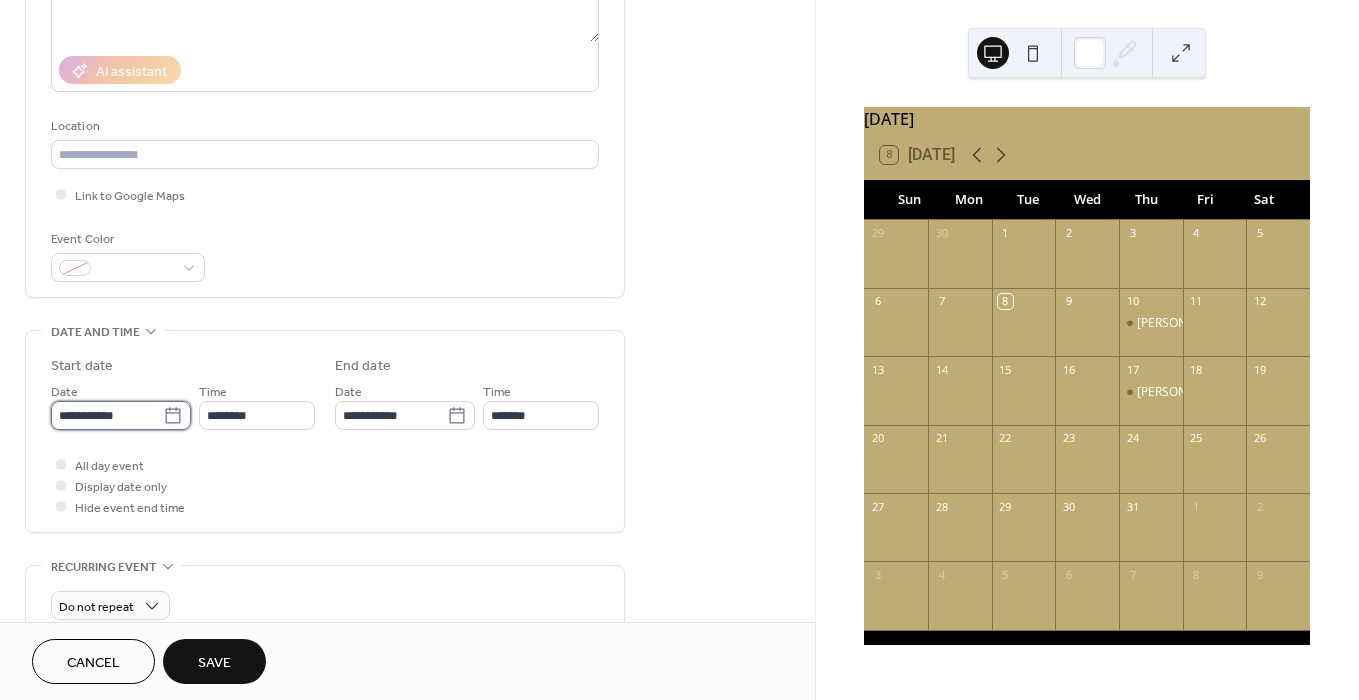 click on "**********" at bounding box center (107, 415) 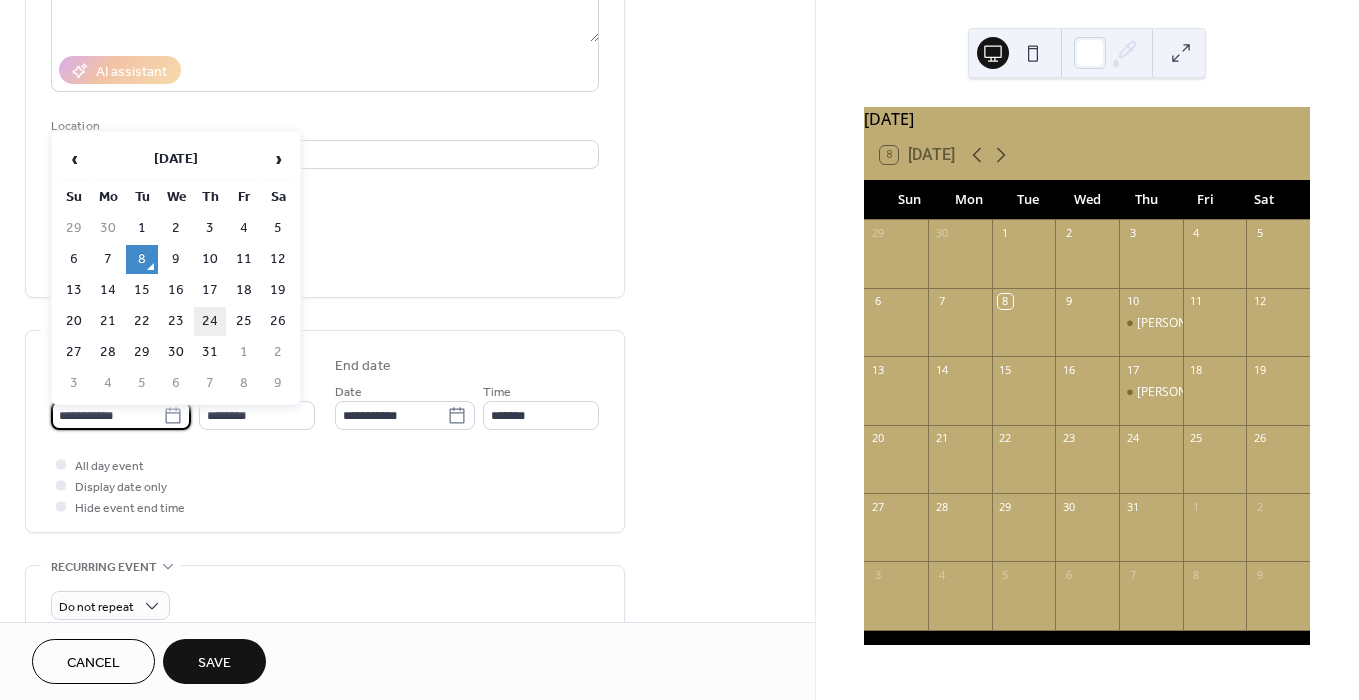 click on "24" at bounding box center (210, 321) 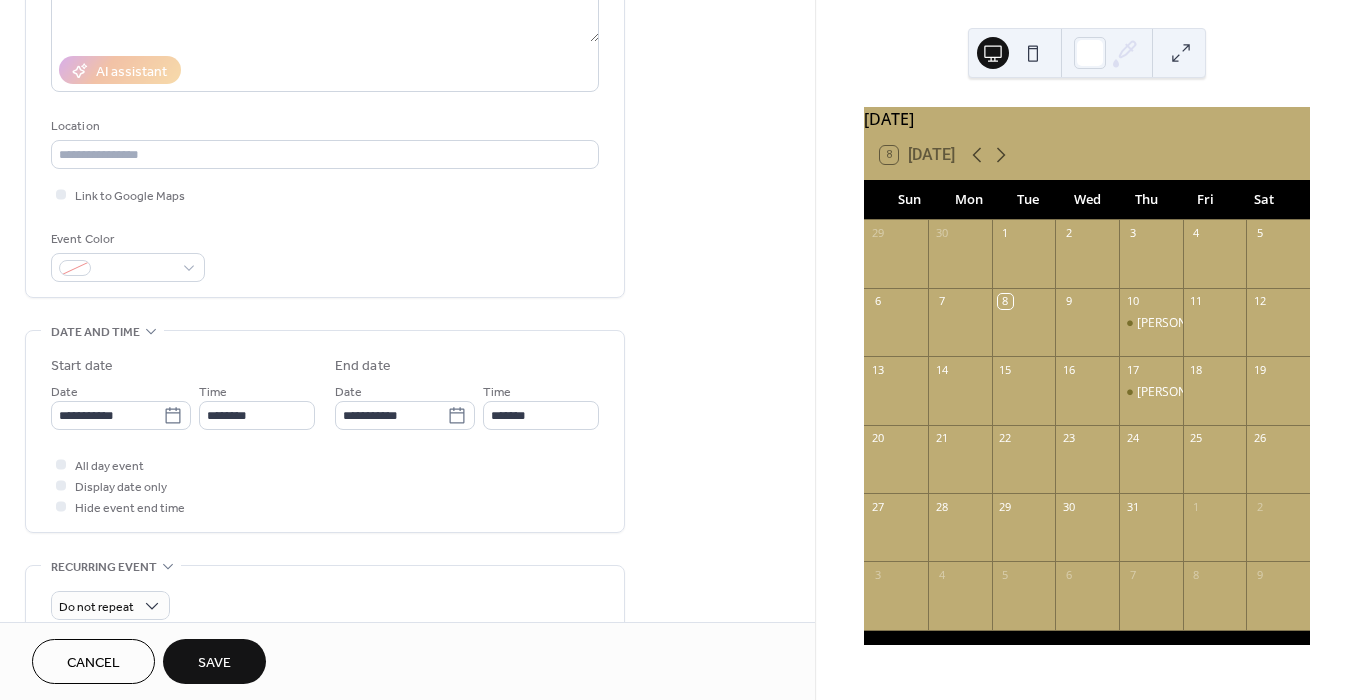 type on "**********" 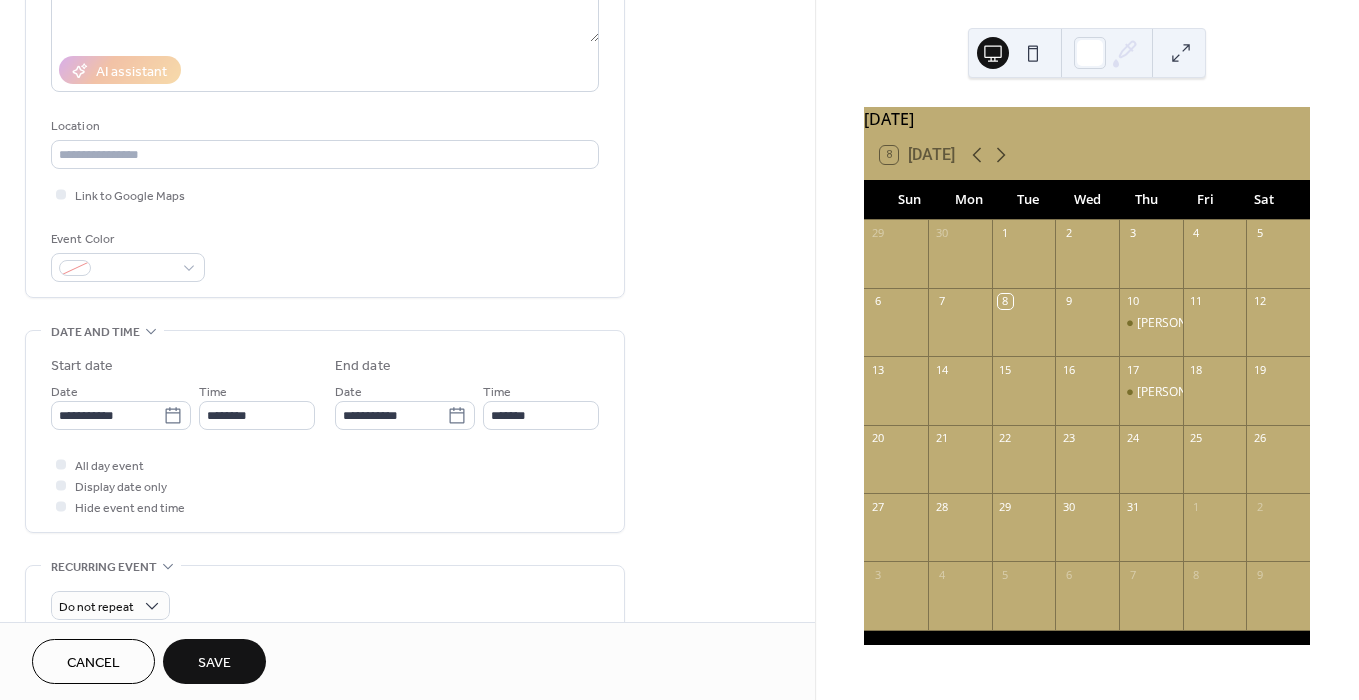 type on "**********" 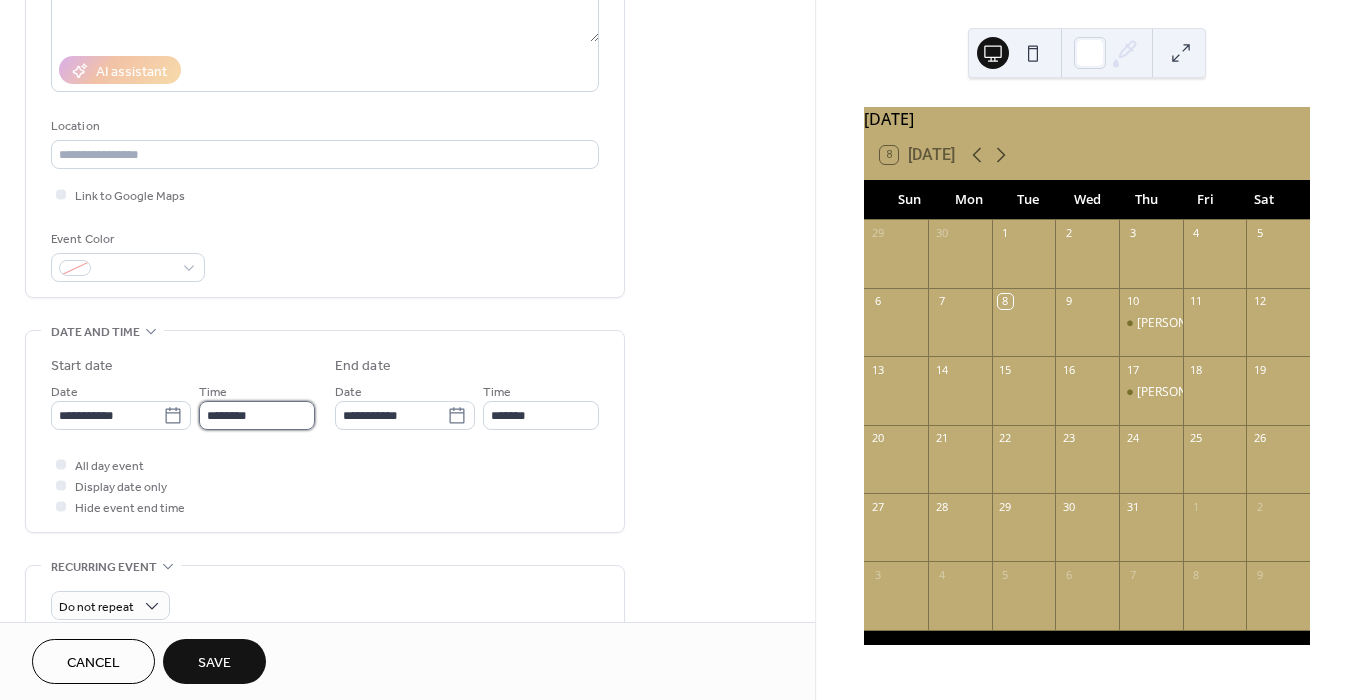 click on "********" at bounding box center [257, 415] 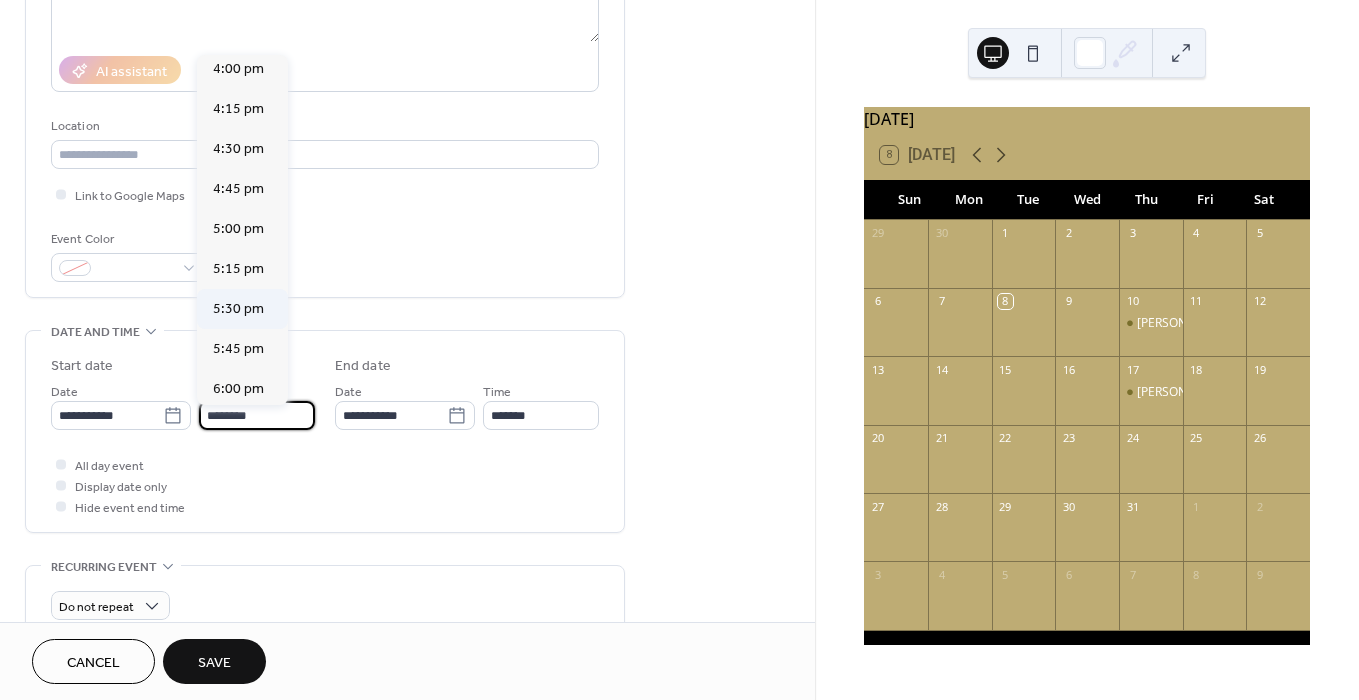 scroll, scrollTop: 2757, scrollLeft: 0, axis: vertical 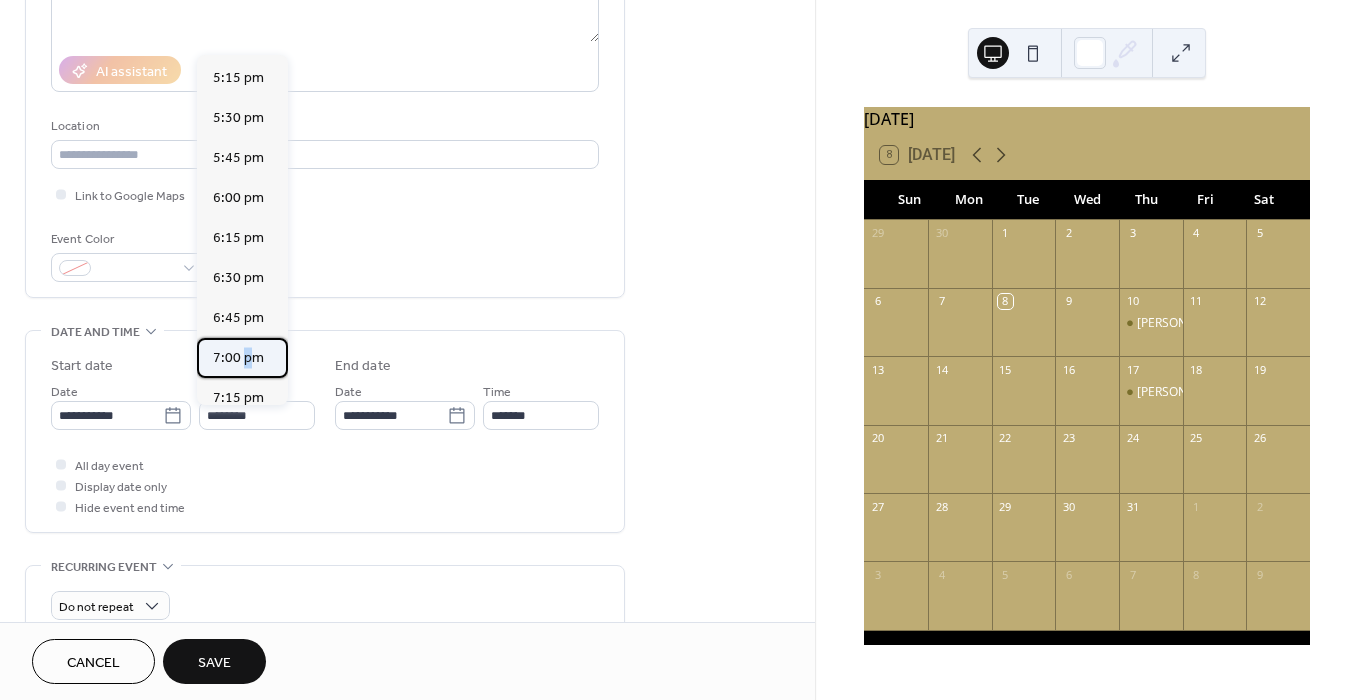 click on "7:00 pm" at bounding box center [238, 358] 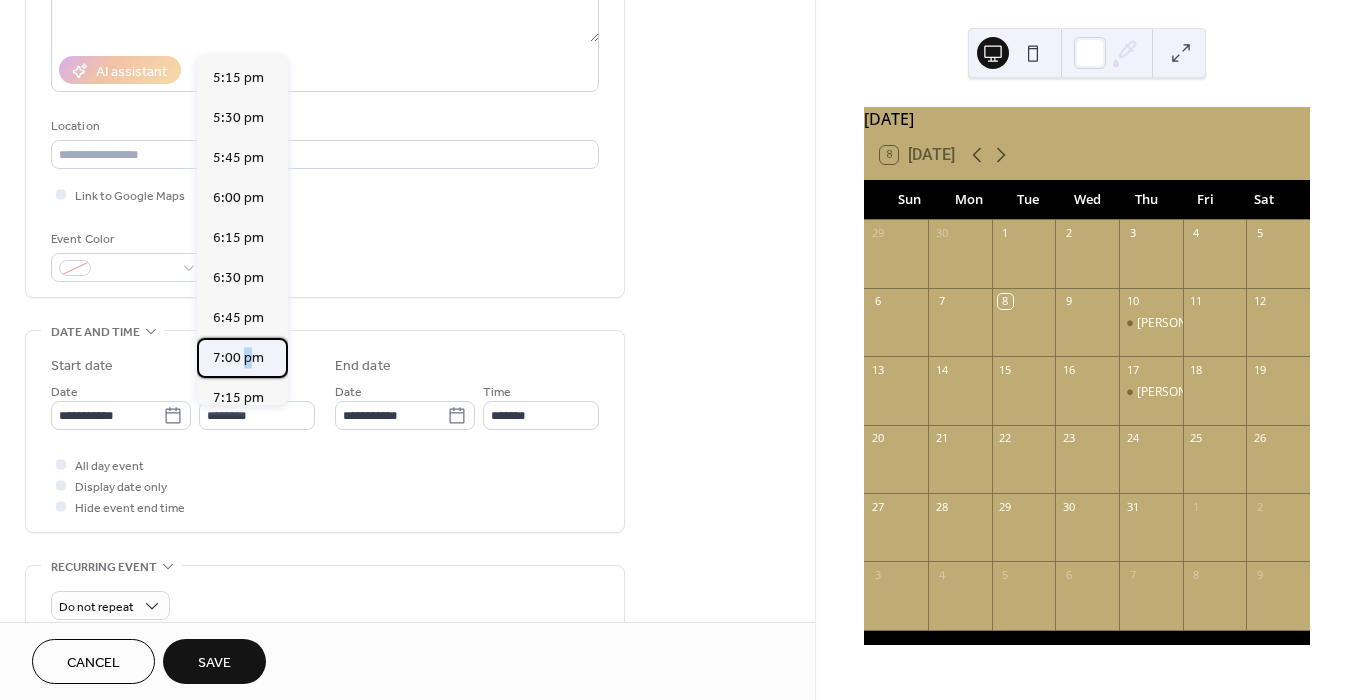 type on "*******" 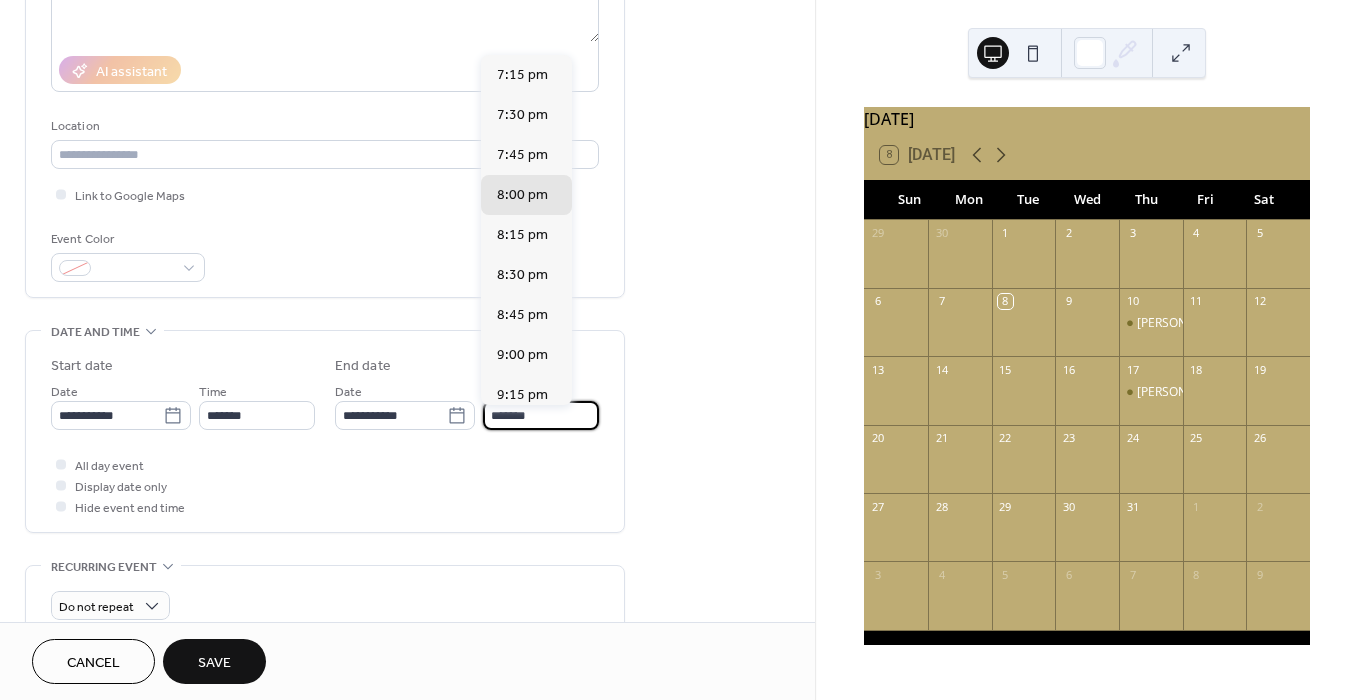 click on "*******" at bounding box center (541, 415) 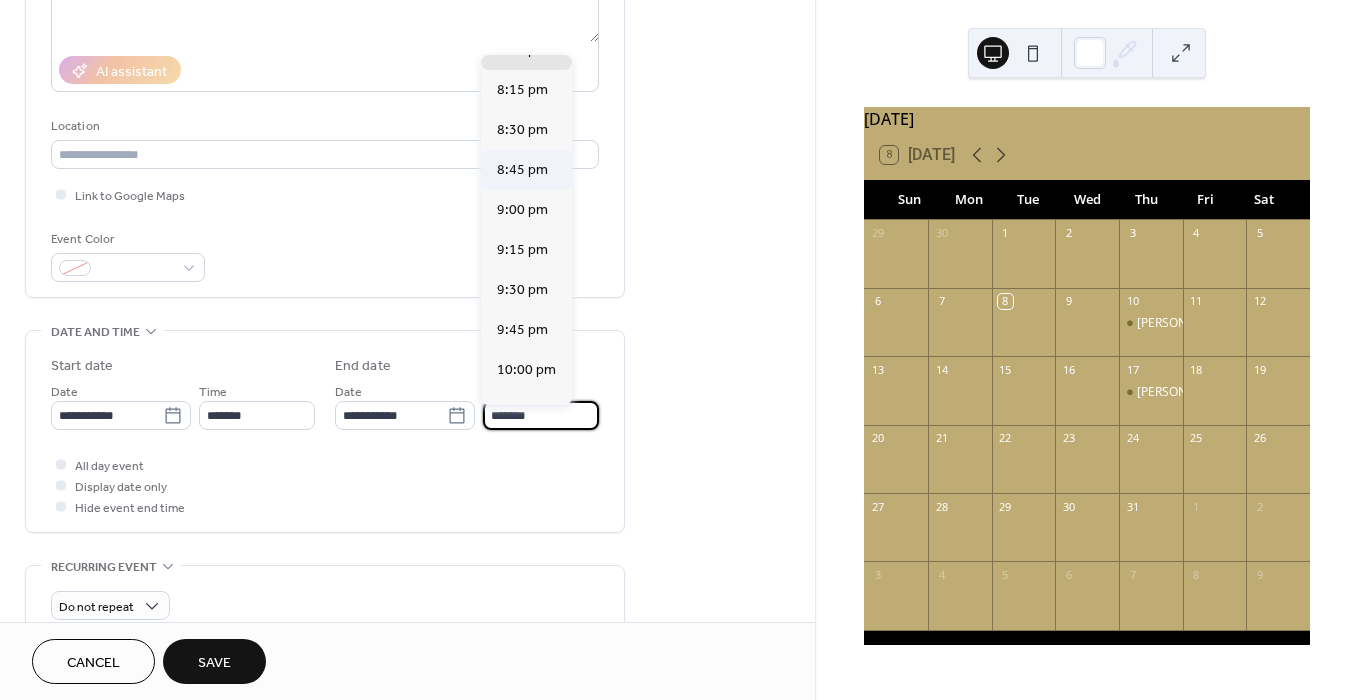 scroll, scrollTop: 170, scrollLeft: 0, axis: vertical 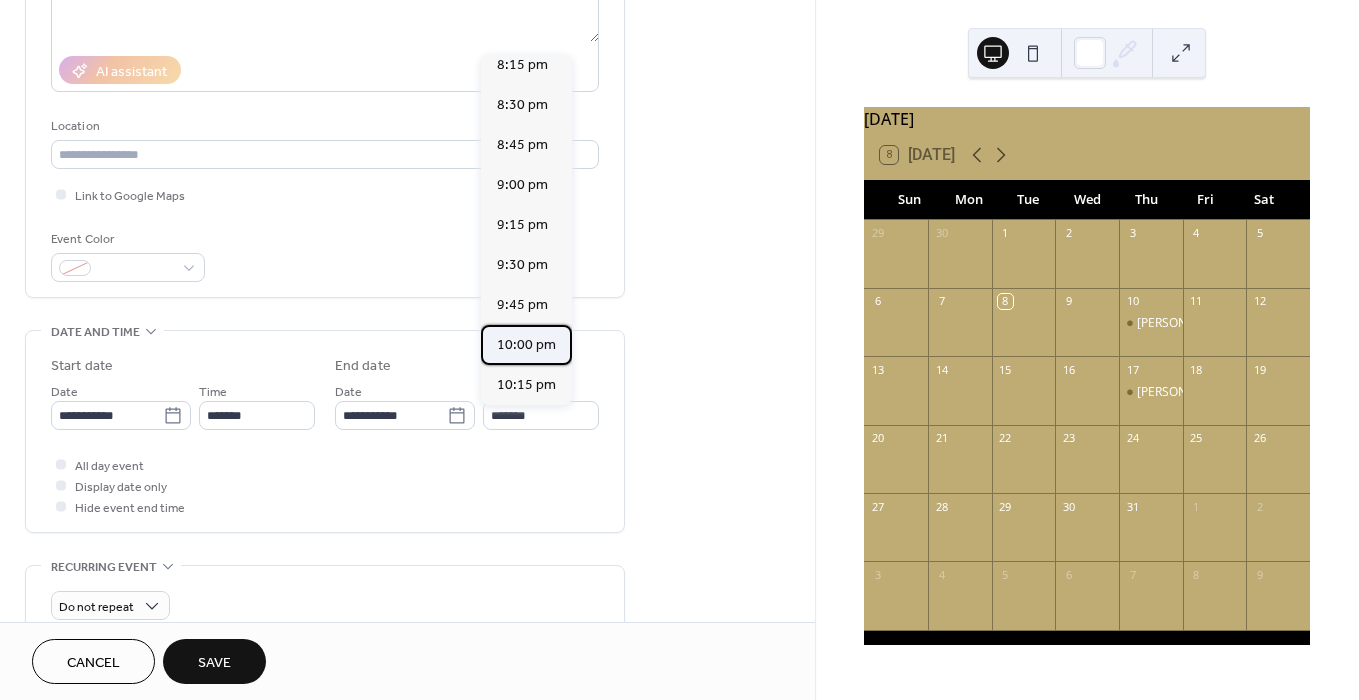 click on "10:00 pm" at bounding box center [526, 345] 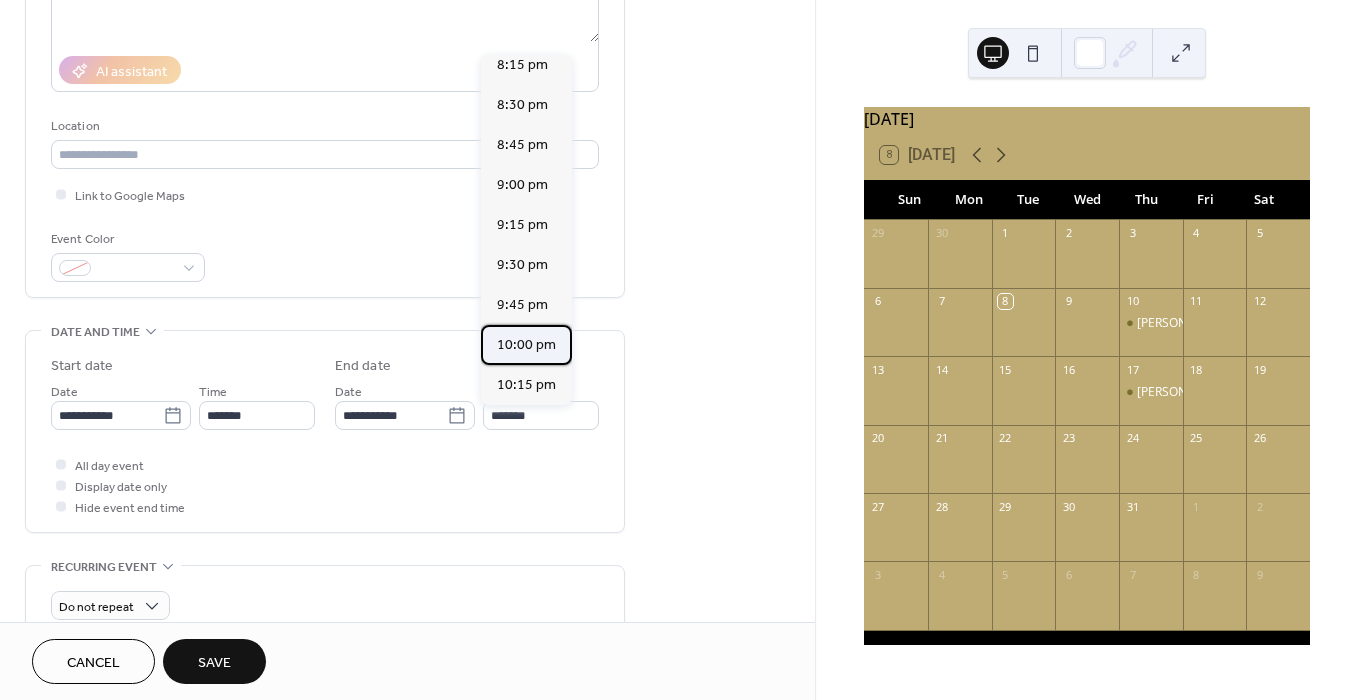 type on "********" 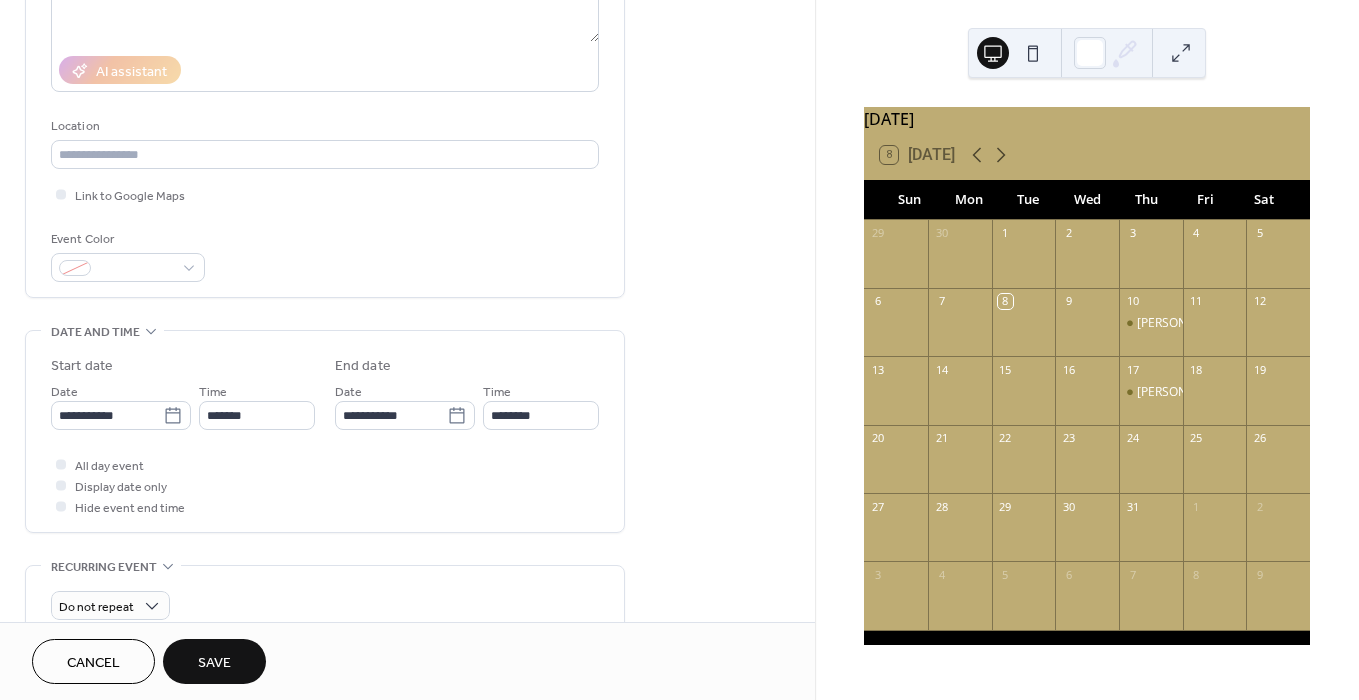 click on "Save" at bounding box center (214, 663) 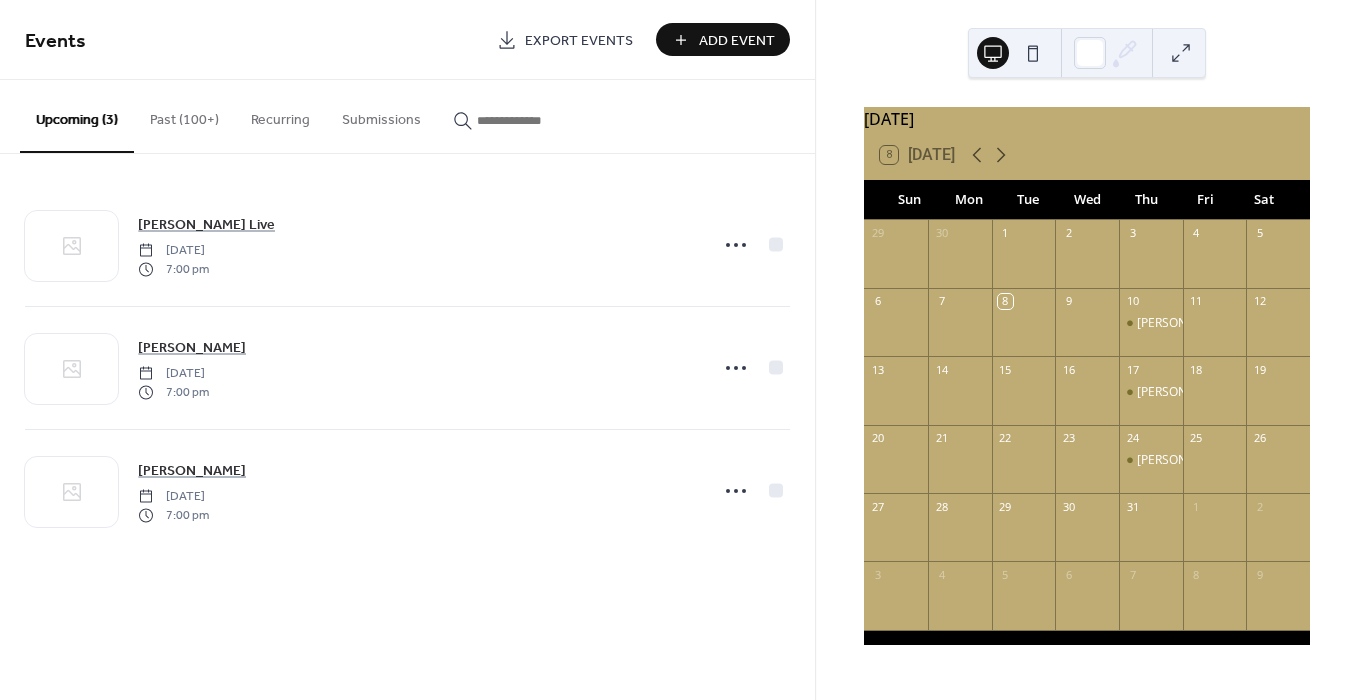 click on "Add Event" at bounding box center [737, 41] 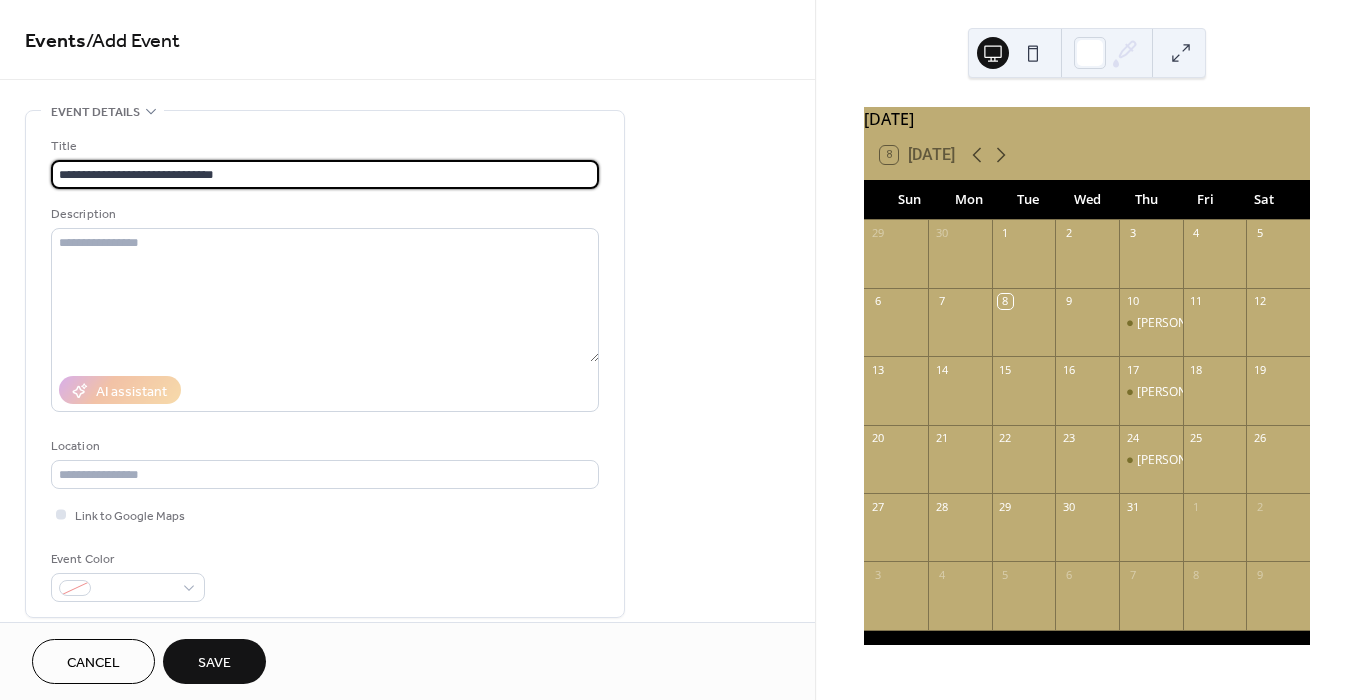 type on "**********" 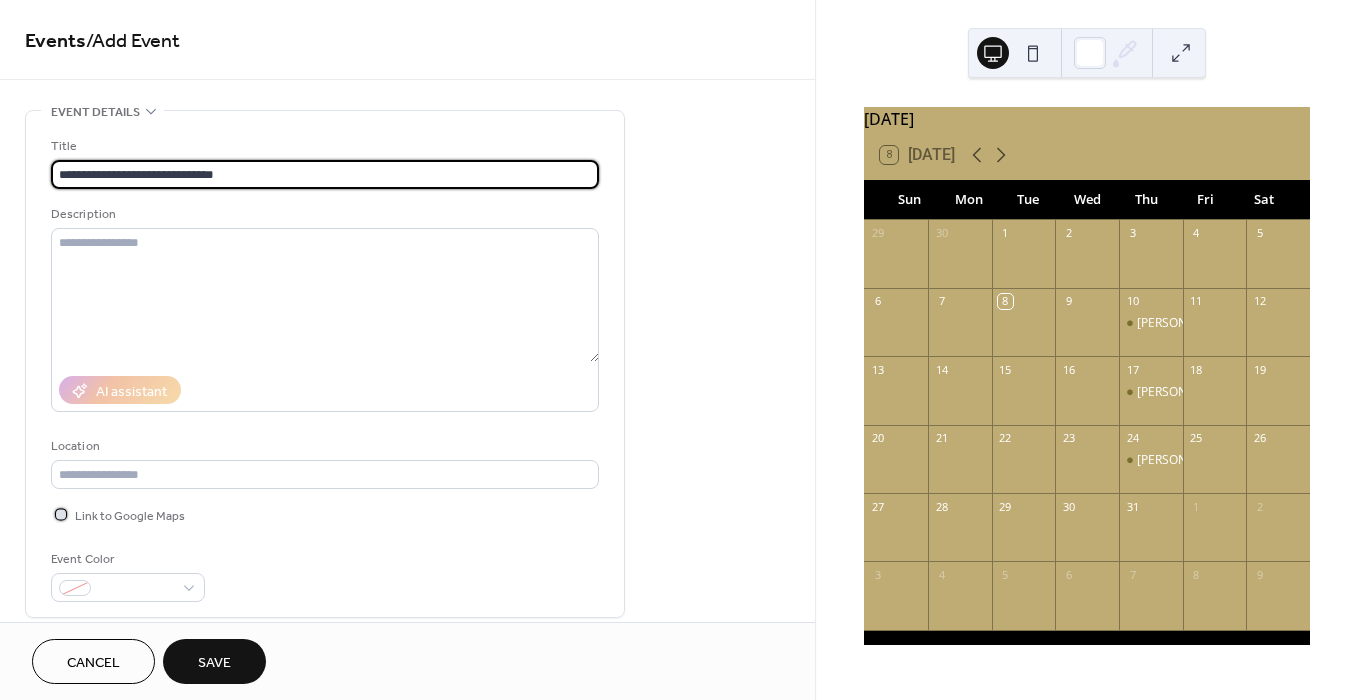 click at bounding box center [61, 514] 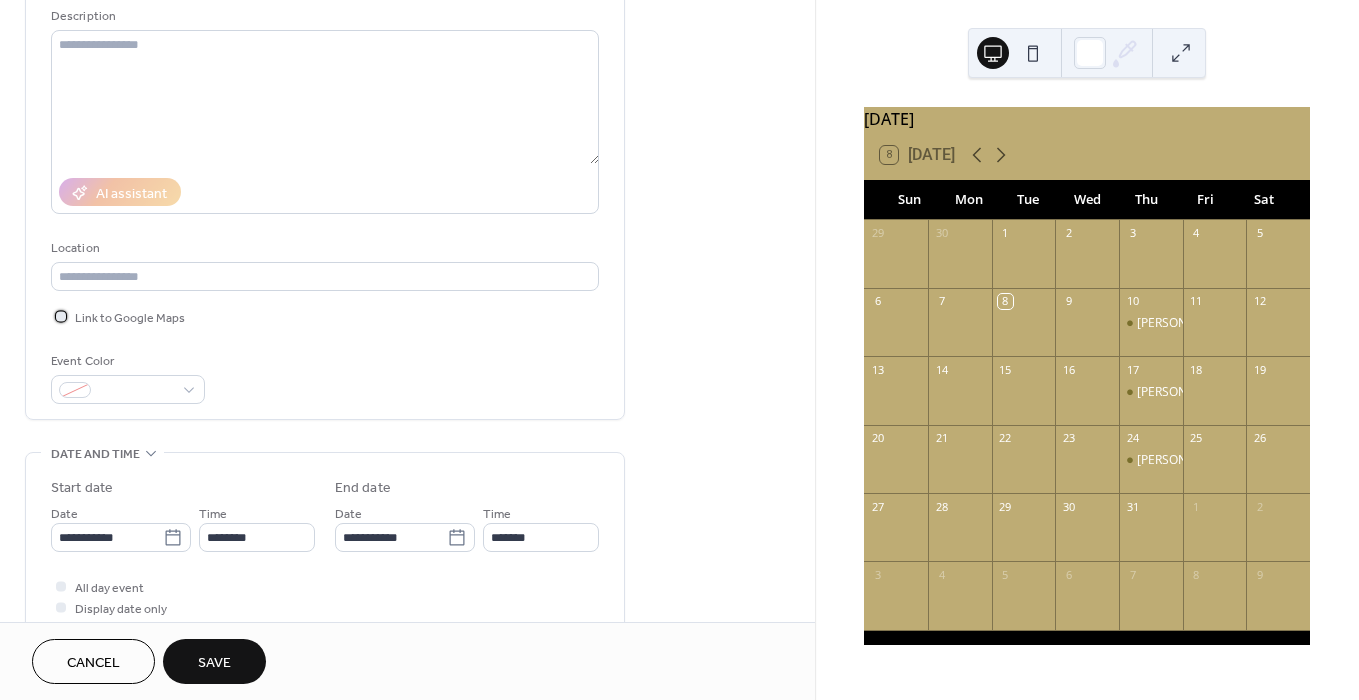 scroll, scrollTop: 242, scrollLeft: 0, axis: vertical 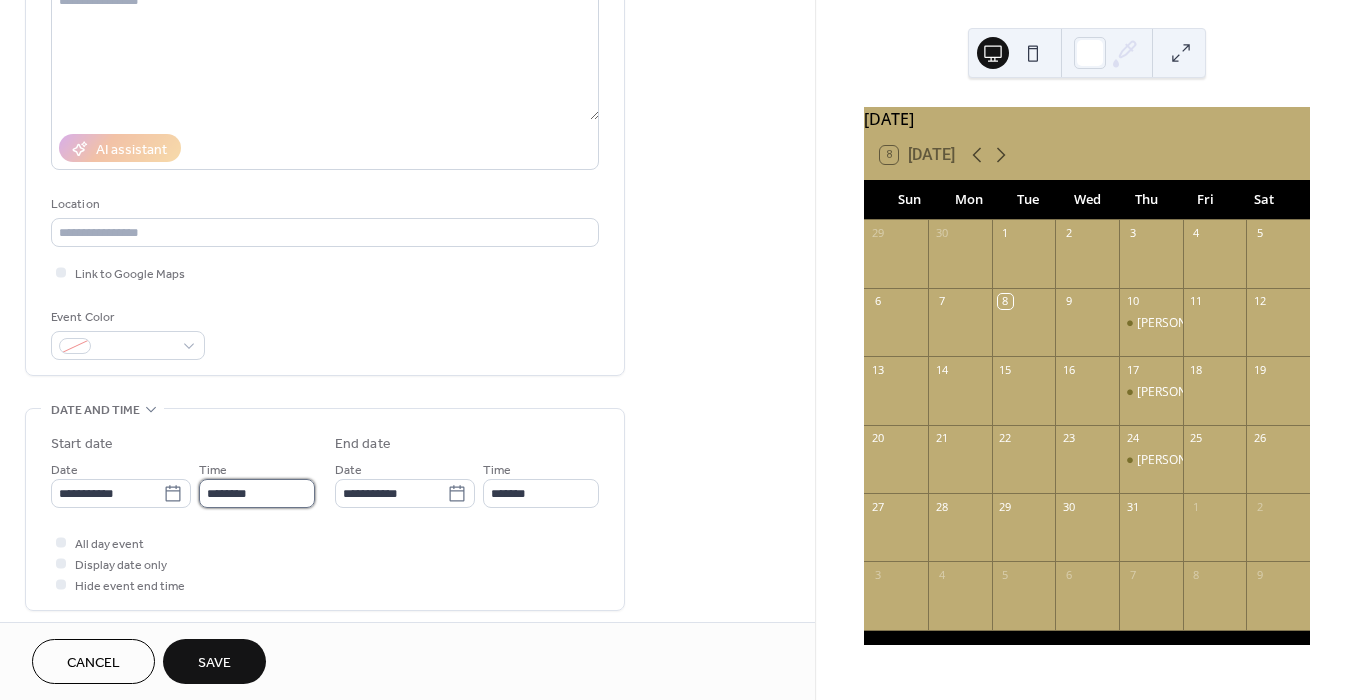 click on "********" at bounding box center [257, 493] 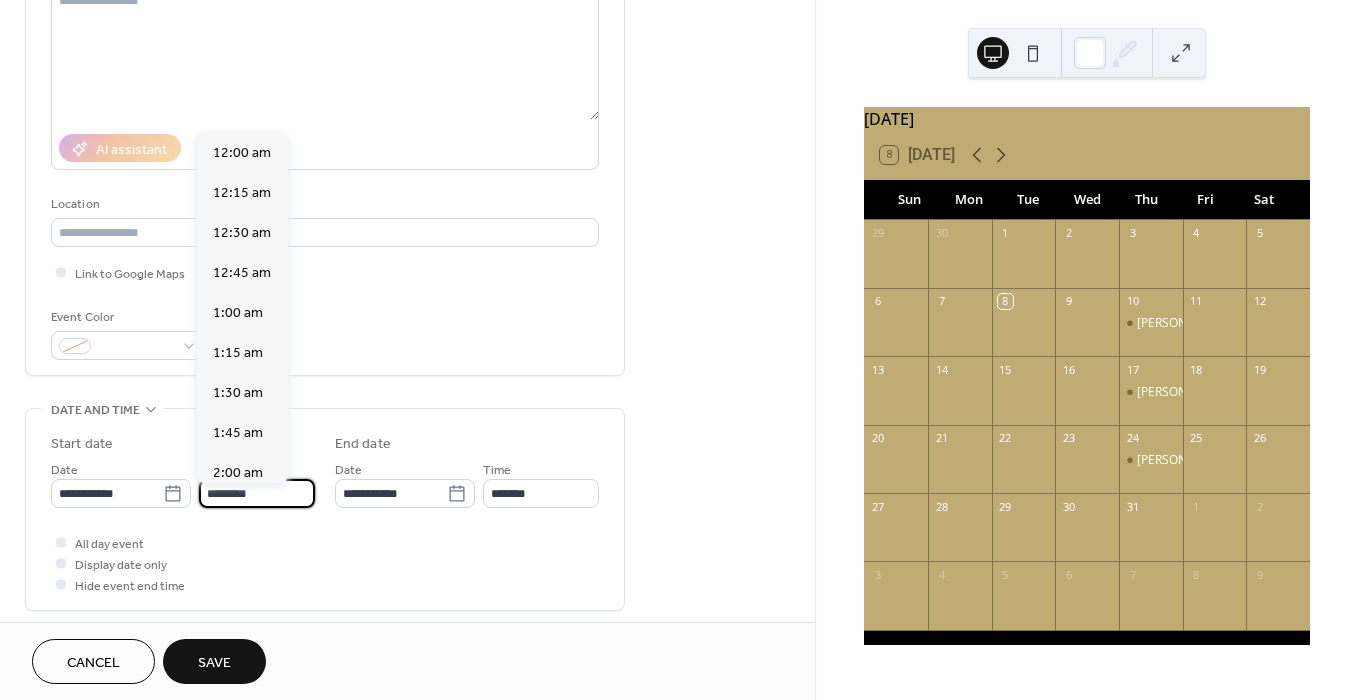 scroll, scrollTop: 1920, scrollLeft: 0, axis: vertical 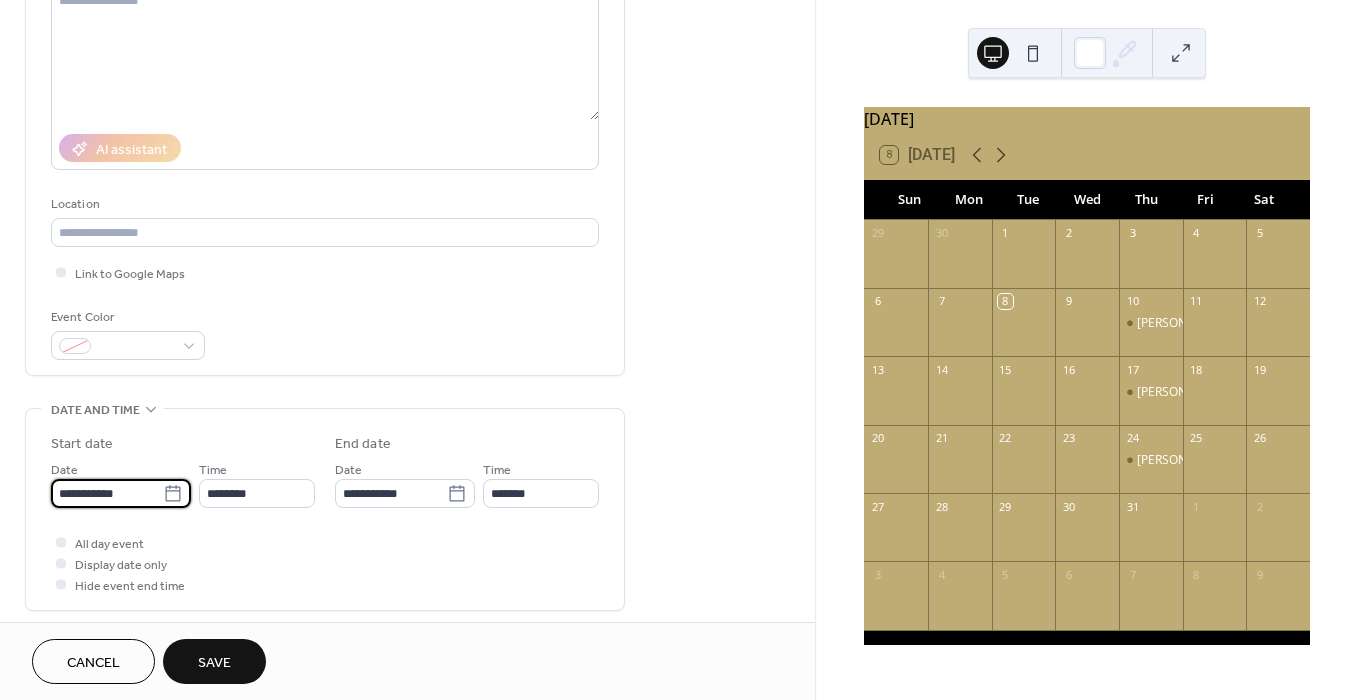 click on "**********" at bounding box center (107, 493) 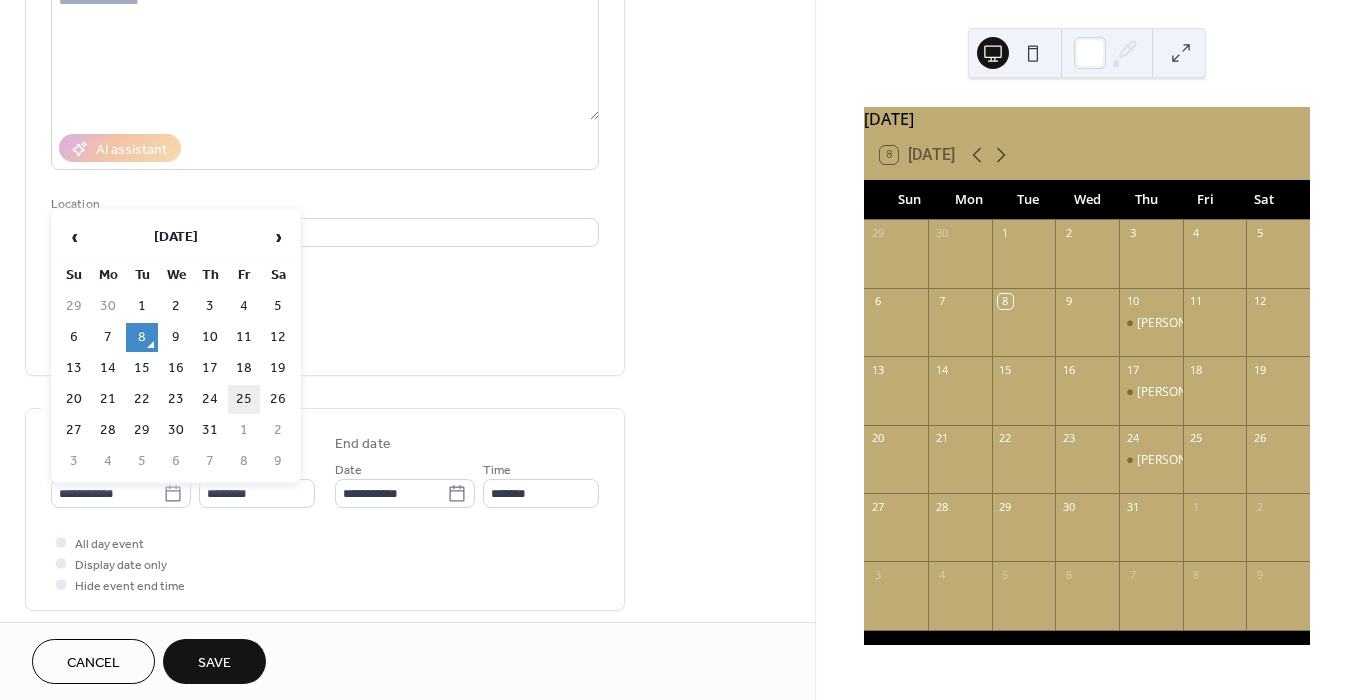 click on "25" at bounding box center [244, 399] 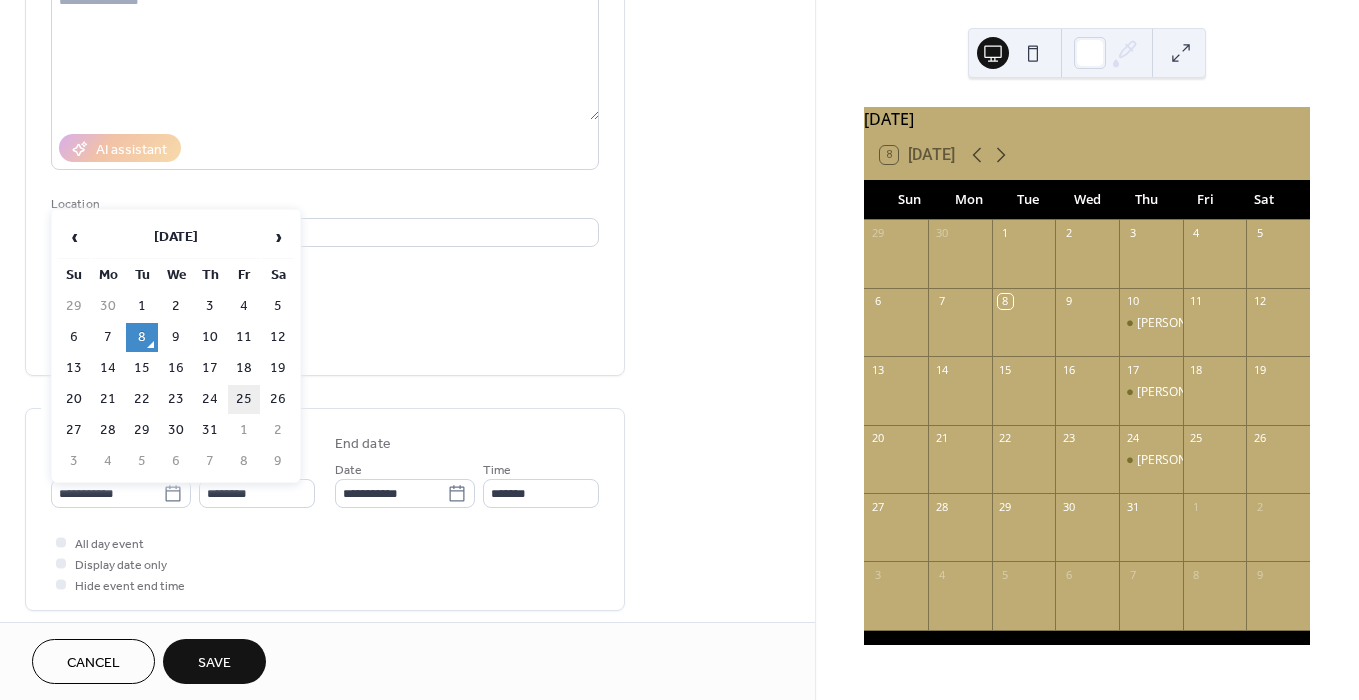type on "**********" 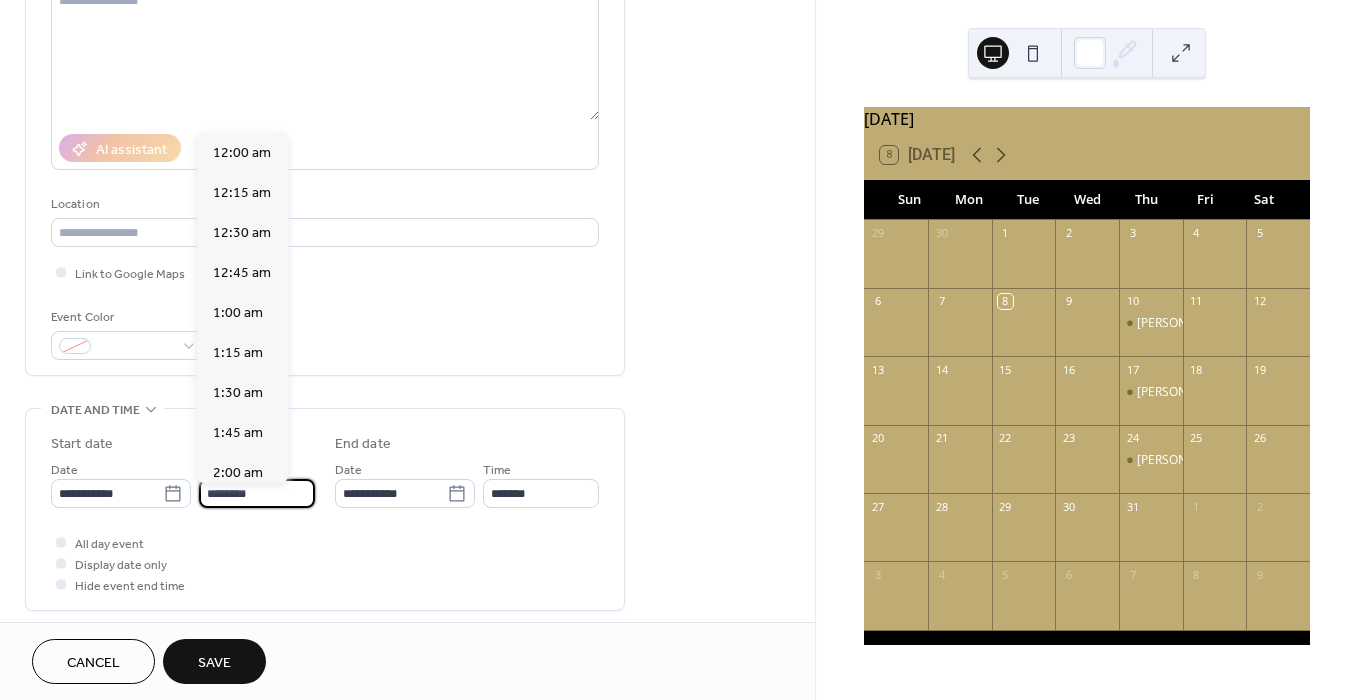 click on "********" at bounding box center (257, 493) 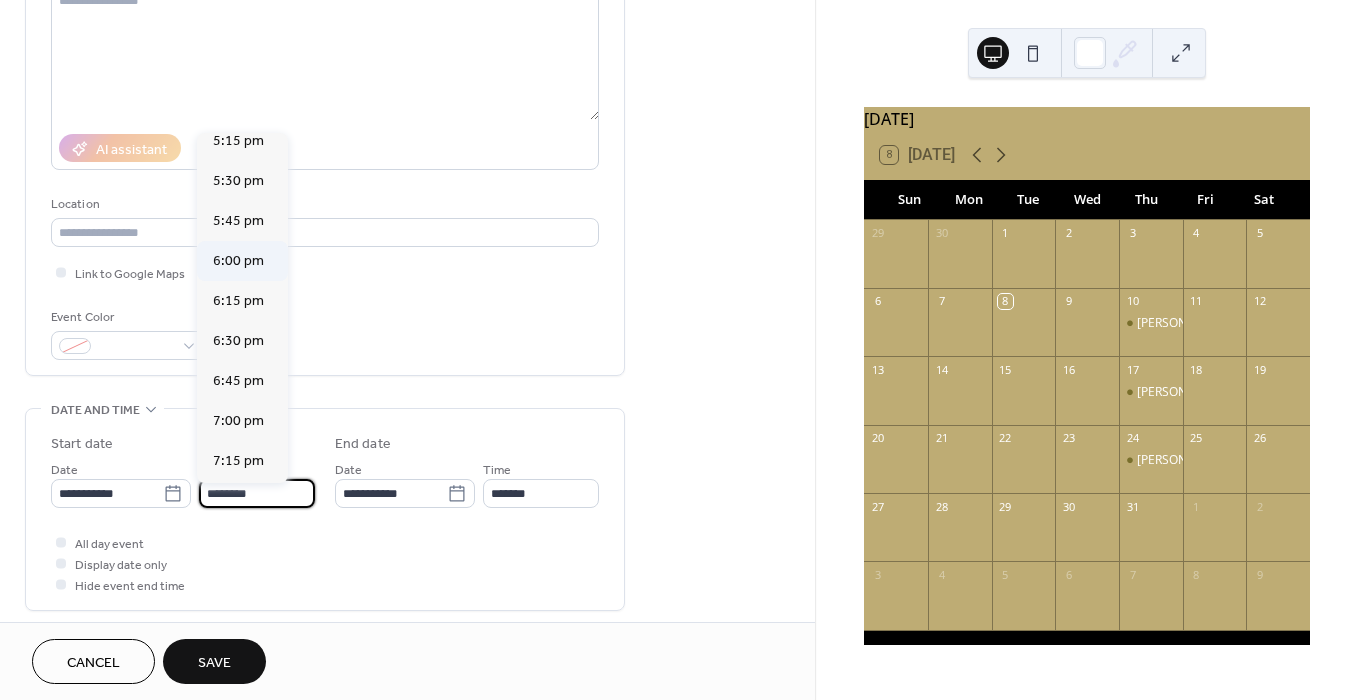 scroll, scrollTop: 2770, scrollLeft: 0, axis: vertical 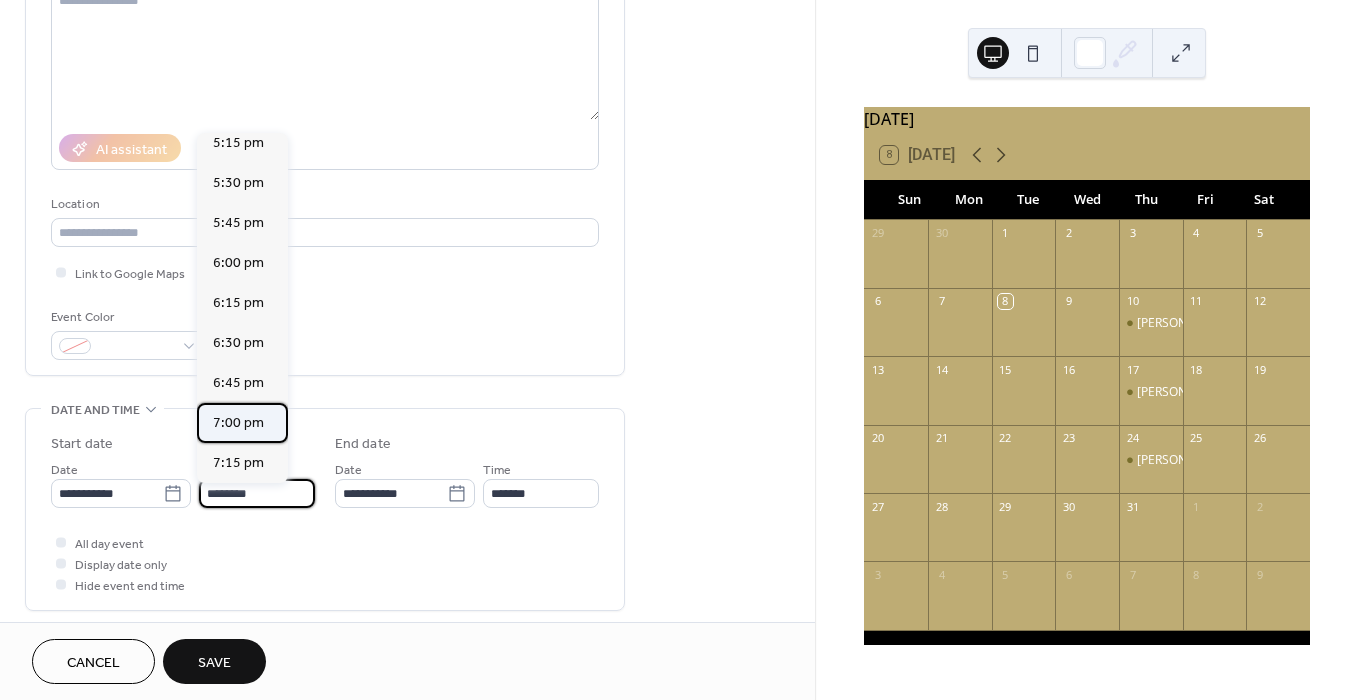 click on "7:00 pm" at bounding box center (238, 423) 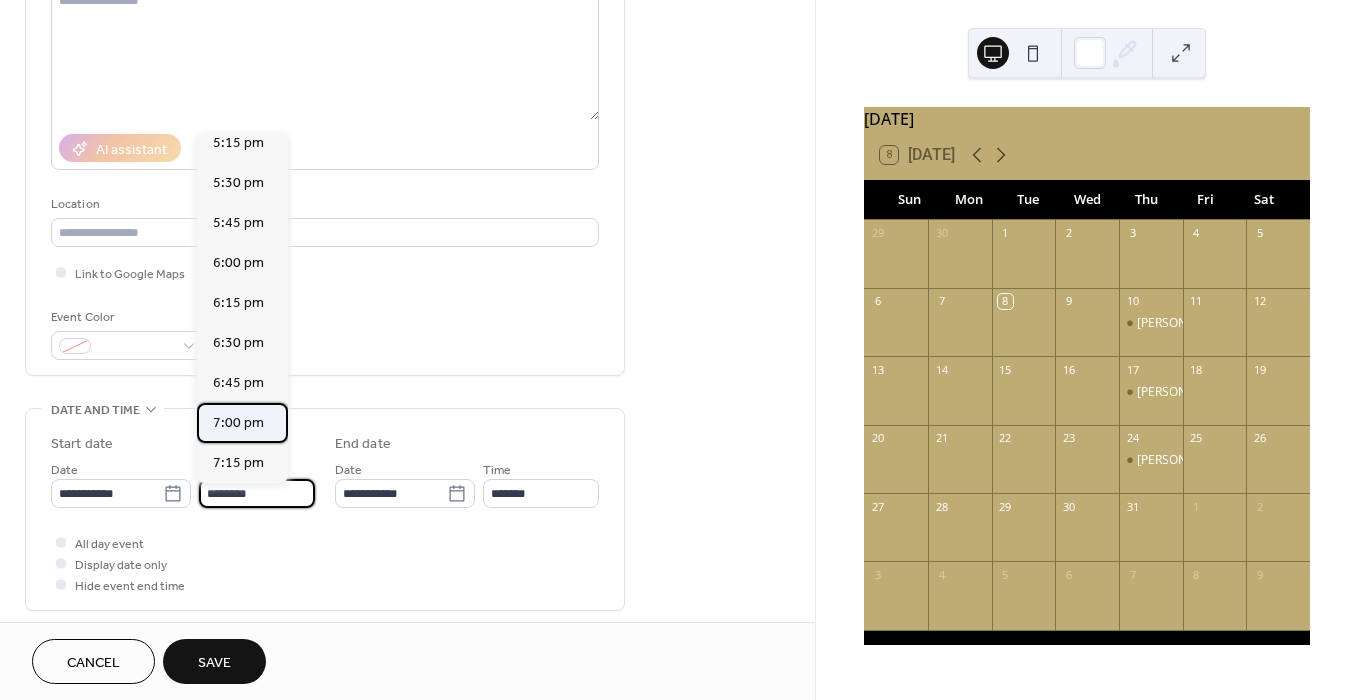 type on "*******" 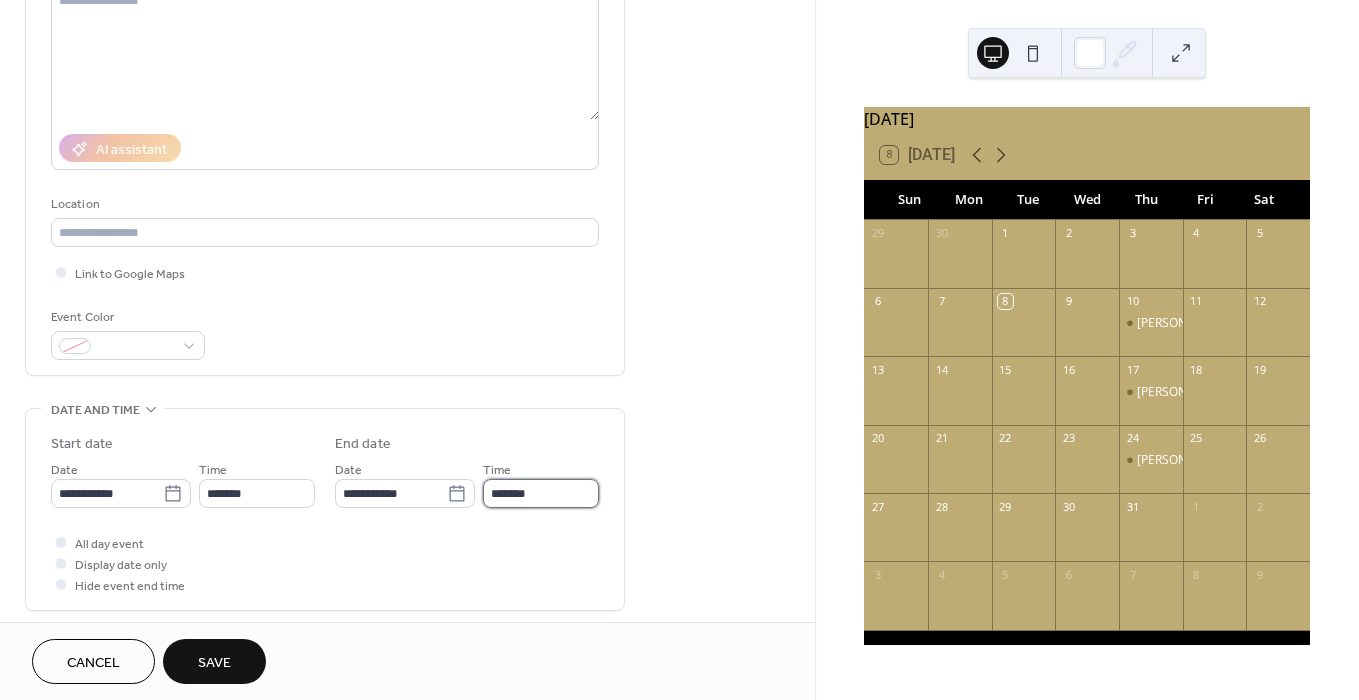 click on "*******" at bounding box center [541, 493] 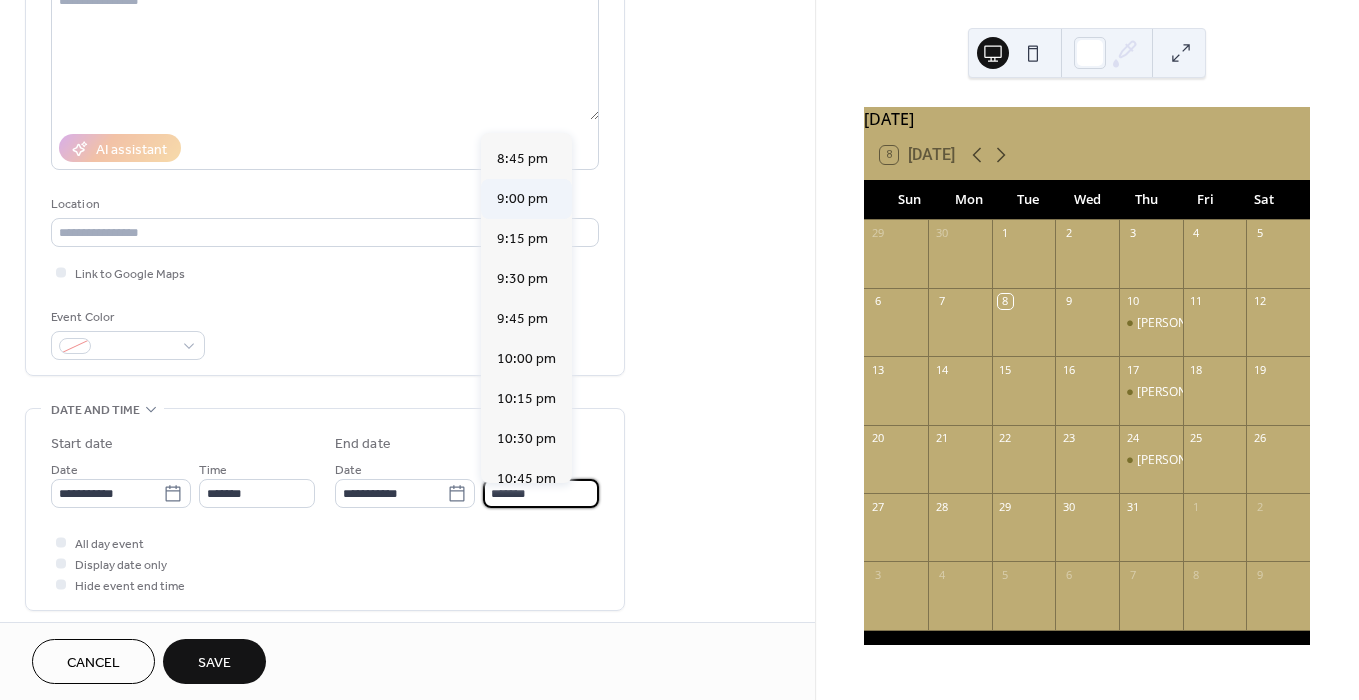 scroll, scrollTop: 257, scrollLeft: 0, axis: vertical 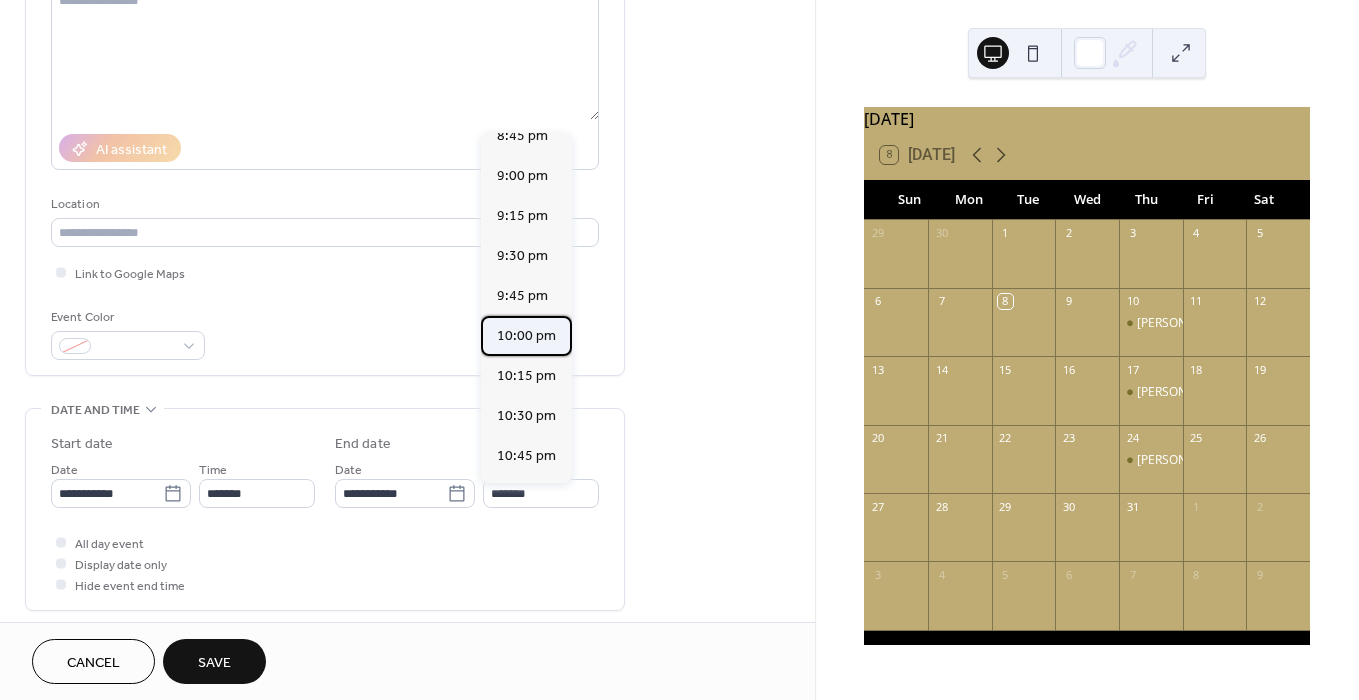 click on "10:00 pm" at bounding box center [526, 336] 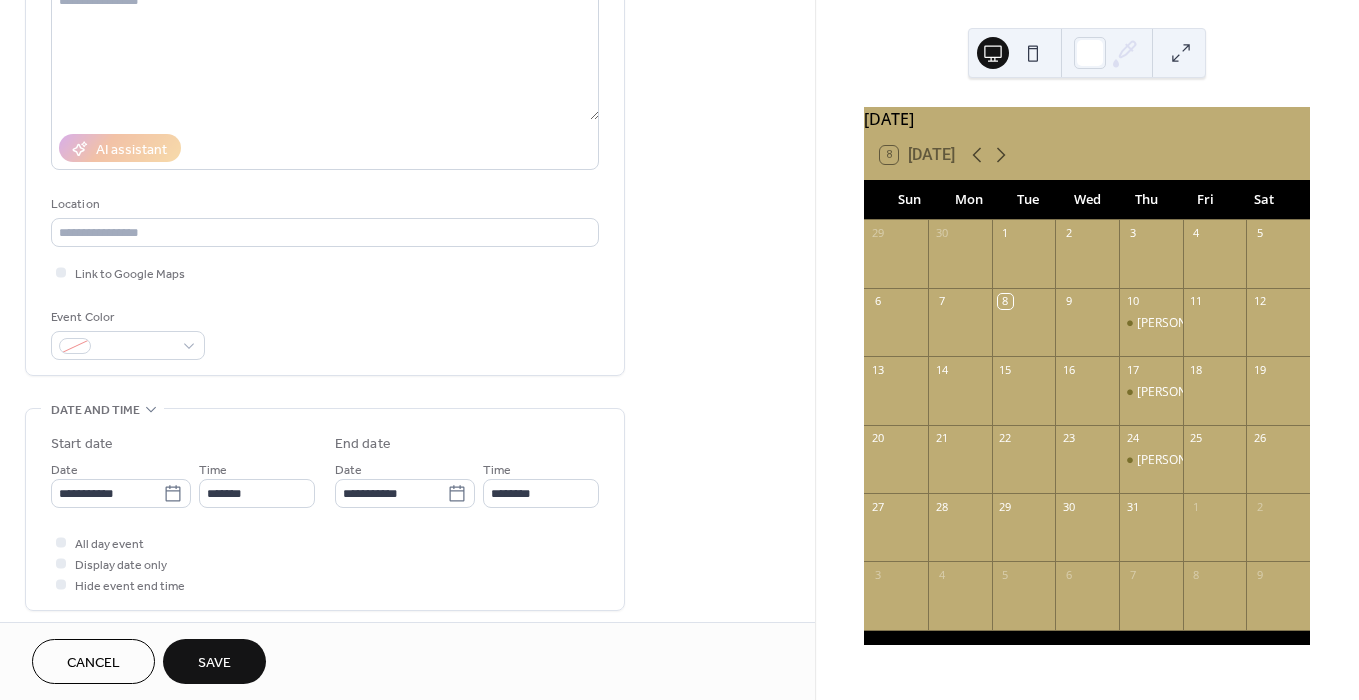 click on "Save" at bounding box center [214, 663] 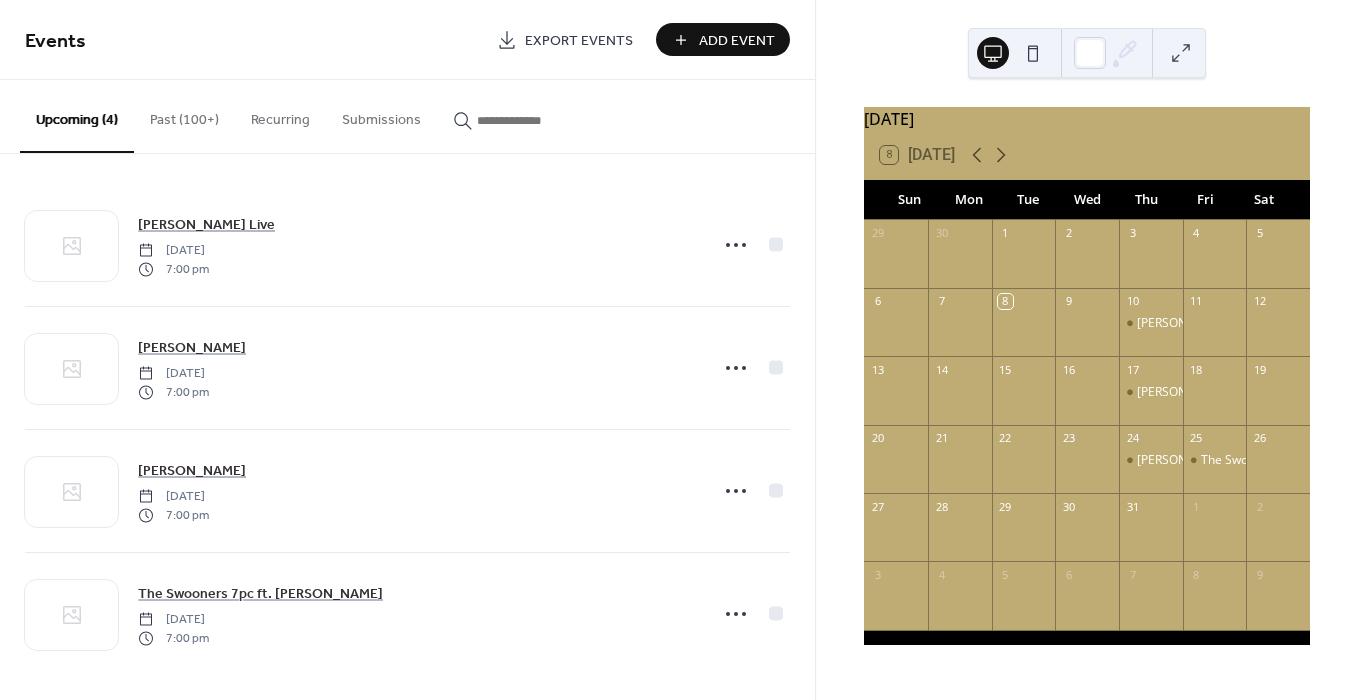 click on "Add Event" at bounding box center [737, 41] 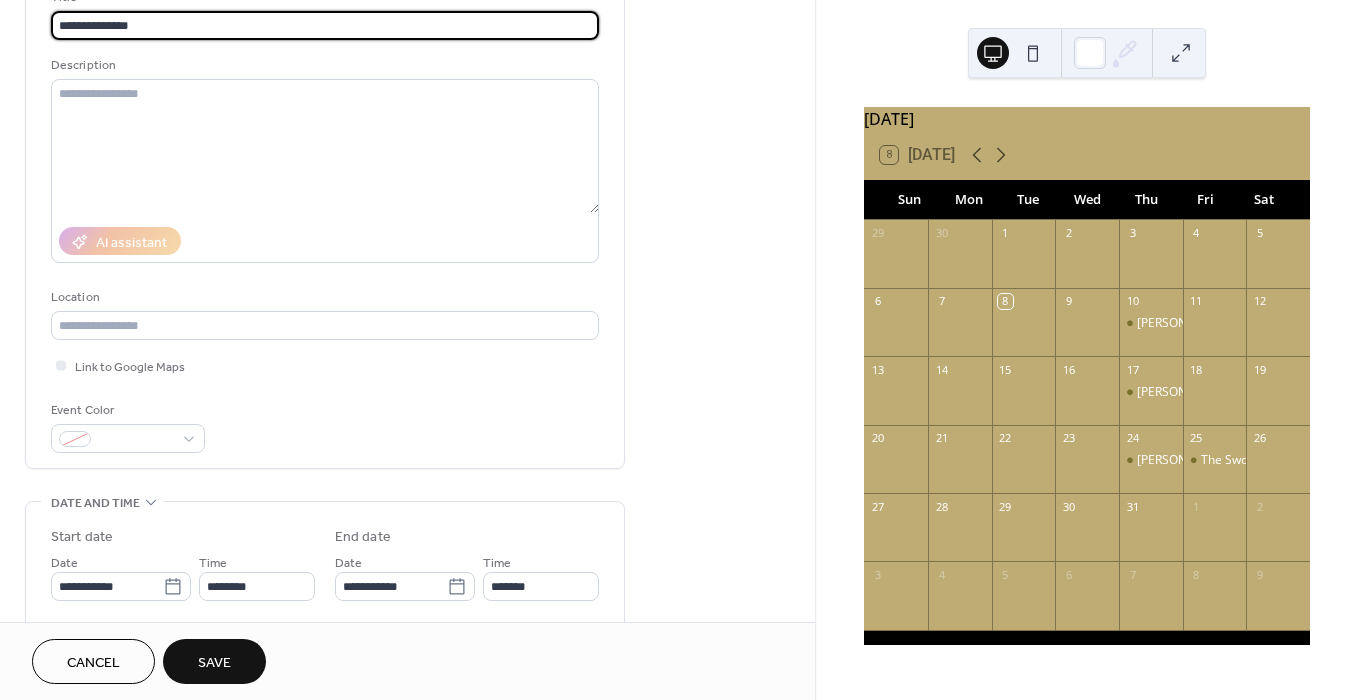 scroll, scrollTop: 165, scrollLeft: 0, axis: vertical 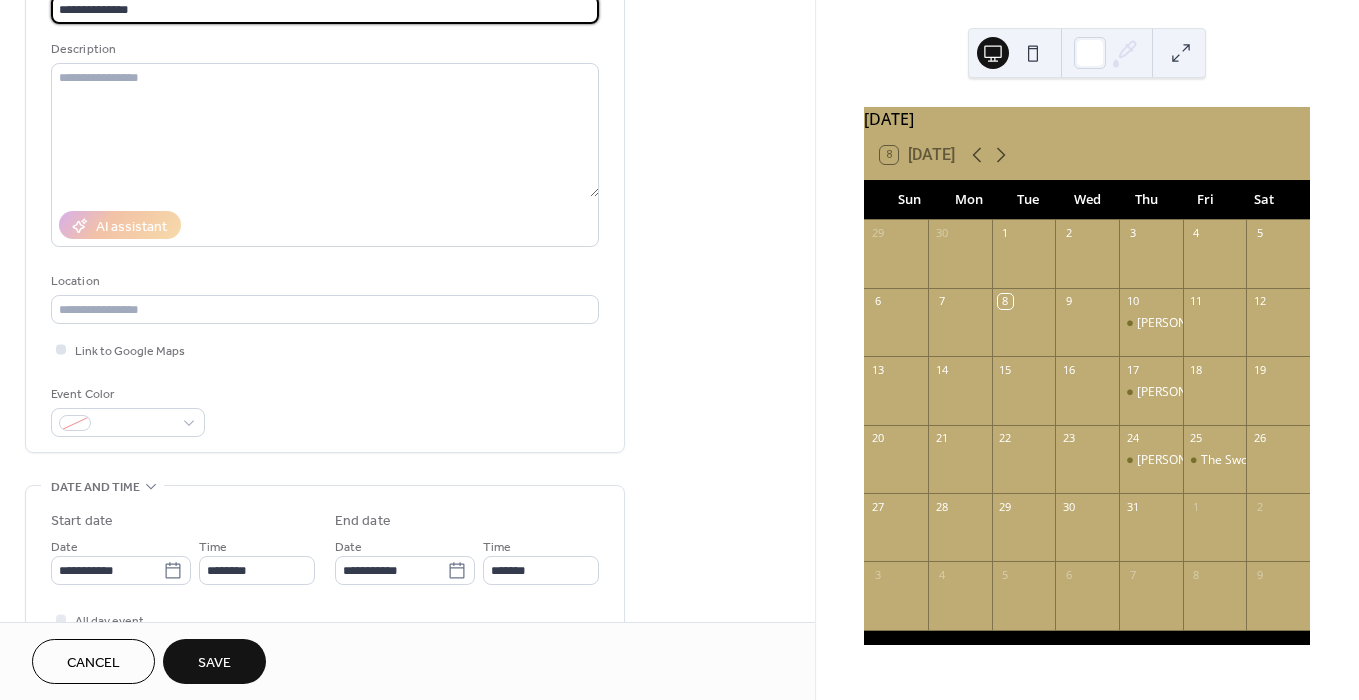 type on "**********" 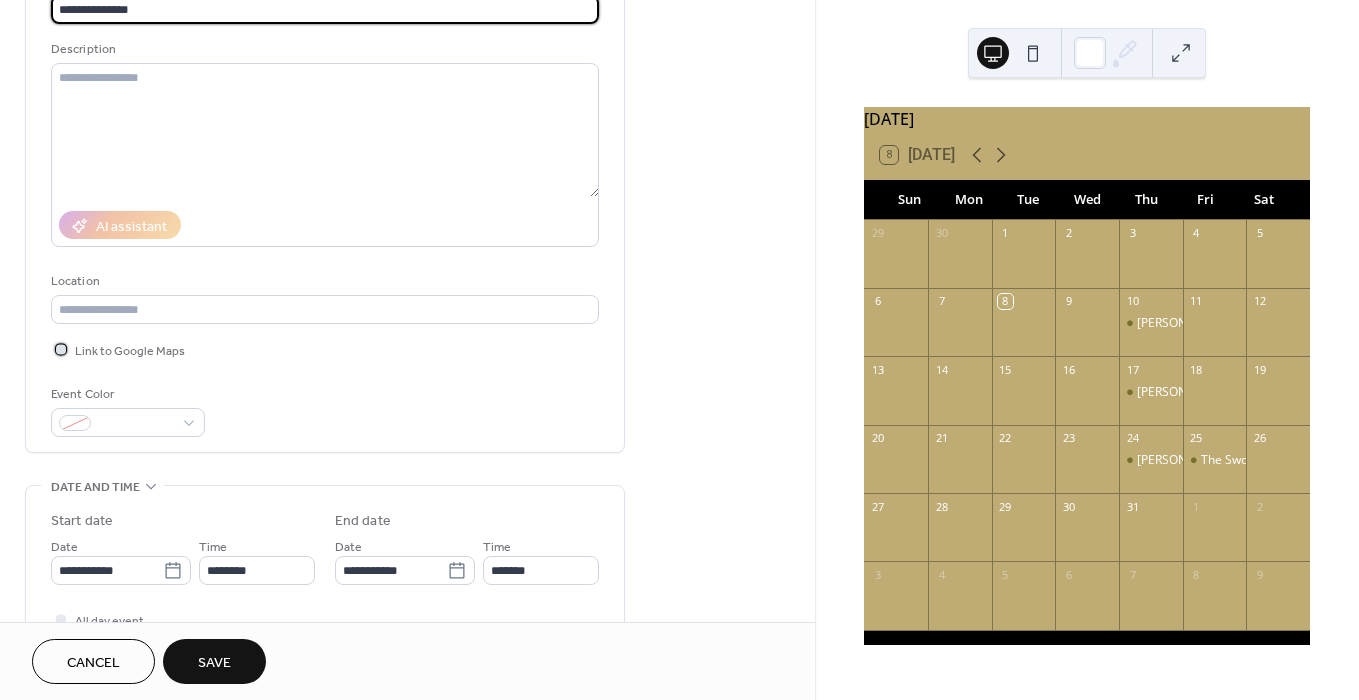 click at bounding box center (61, 349) 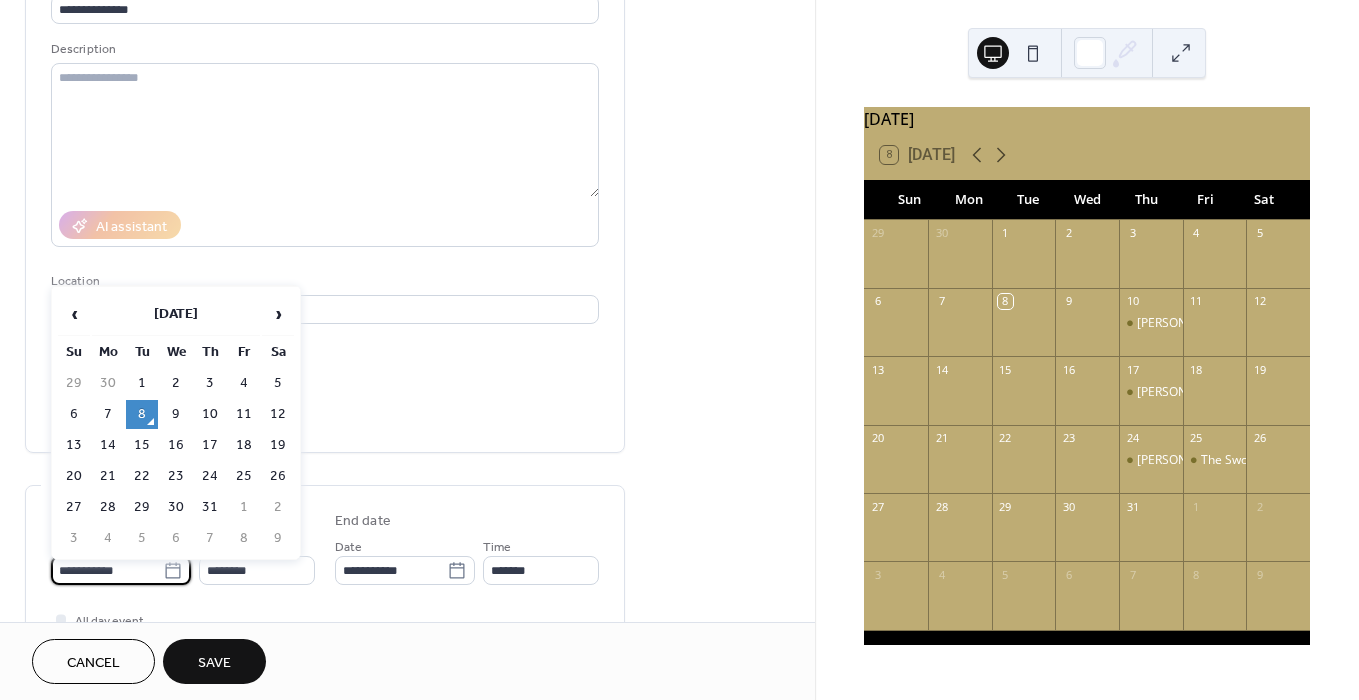 click on "**********" at bounding box center [107, 570] 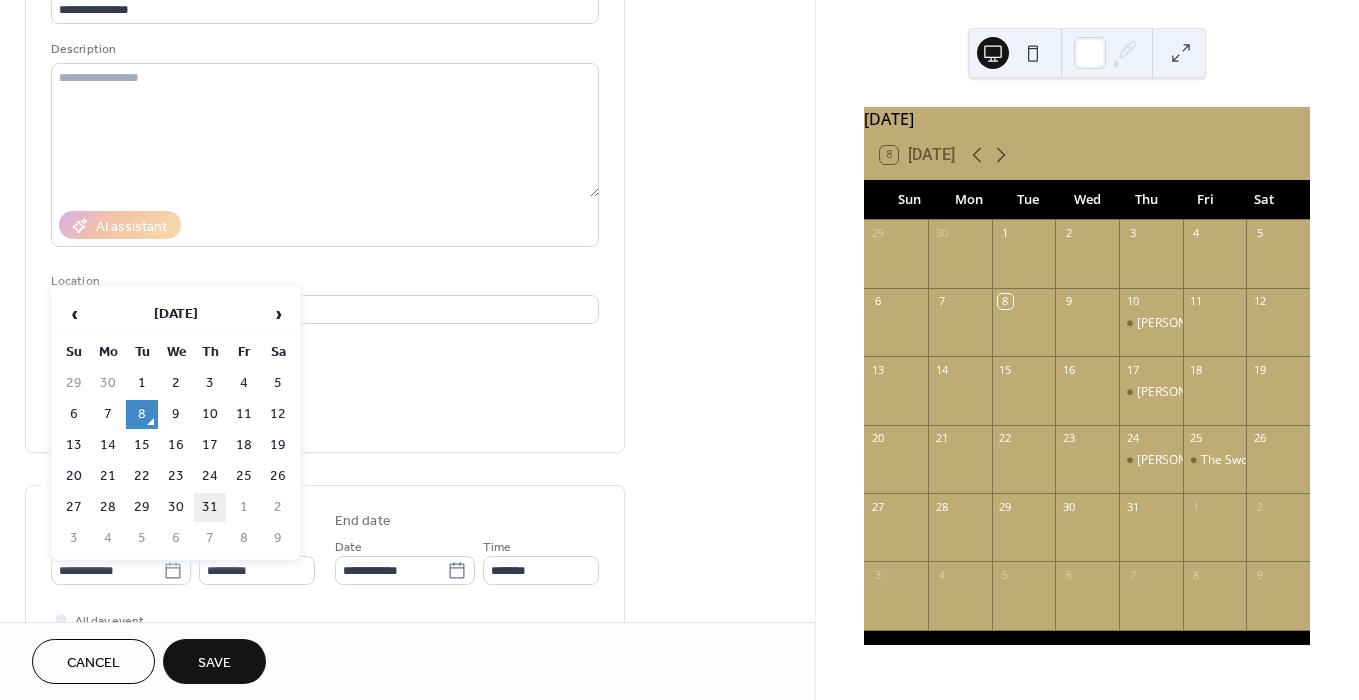 click on "31" at bounding box center (210, 507) 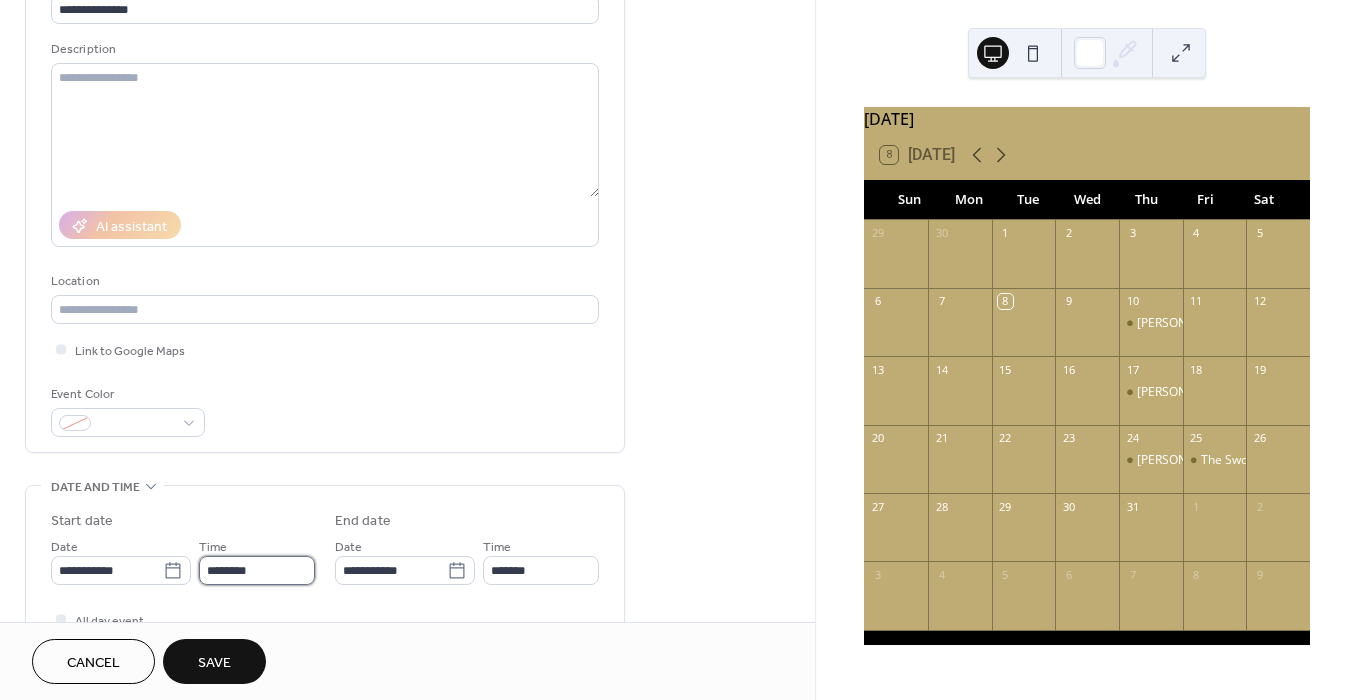 click on "********" at bounding box center (257, 570) 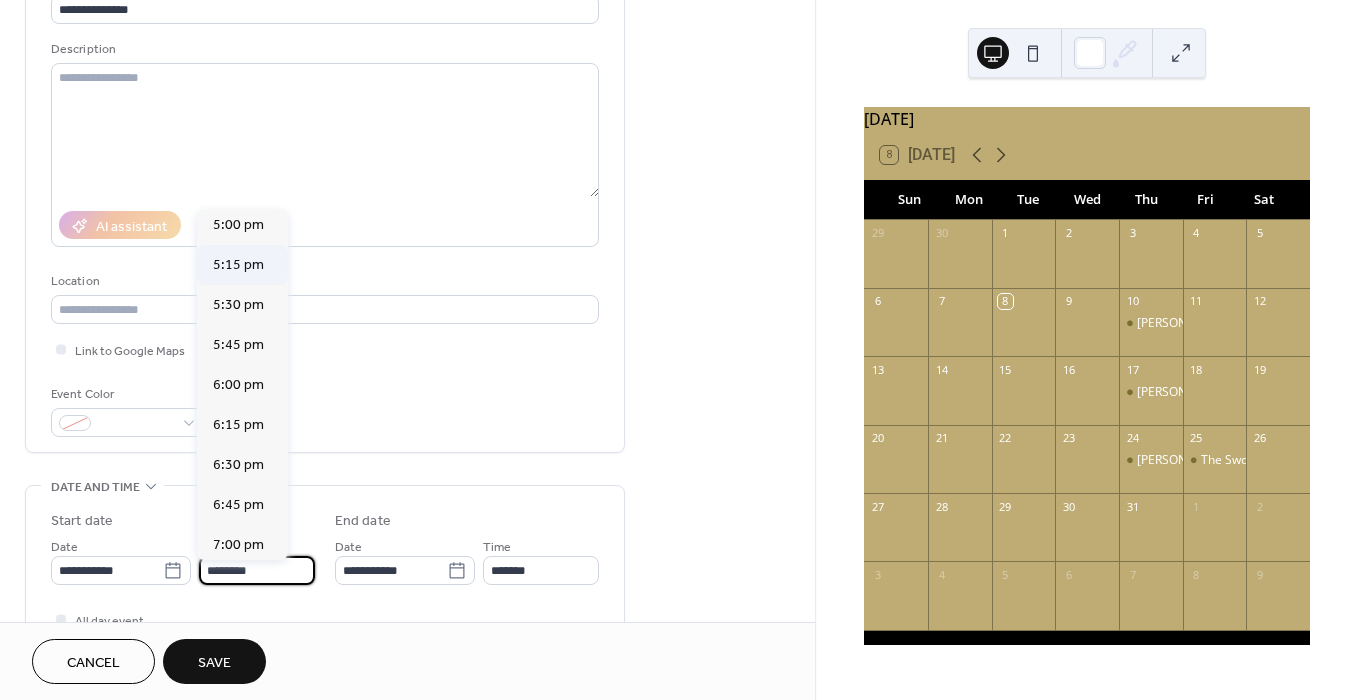 scroll, scrollTop: 2867, scrollLeft: 0, axis: vertical 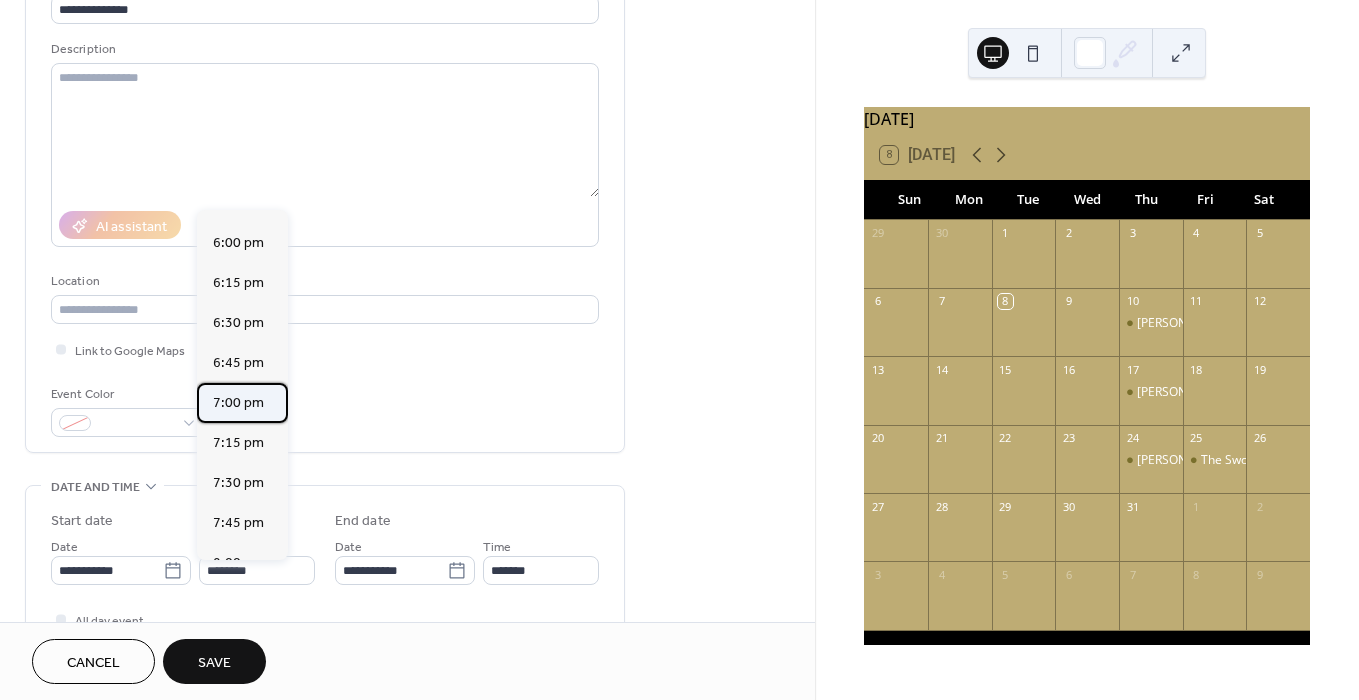 click on "7:00 pm" at bounding box center (238, 403) 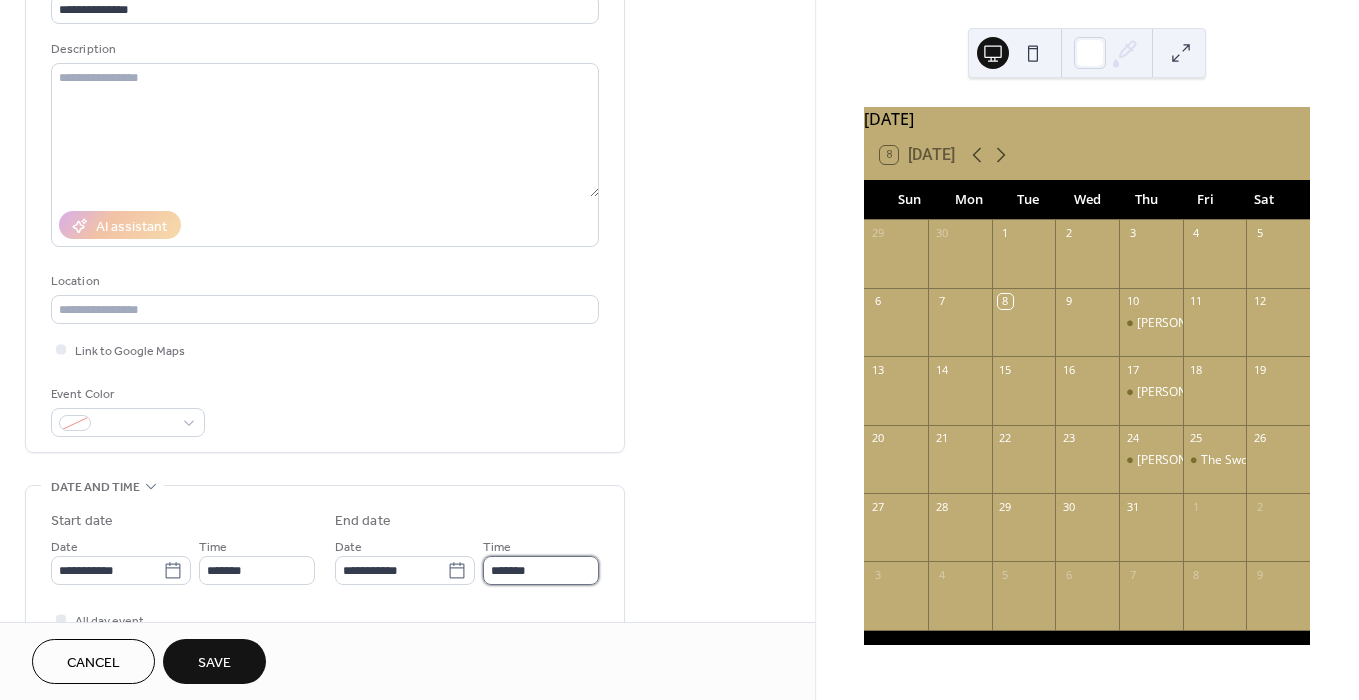 click on "*******" at bounding box center [541, 570] 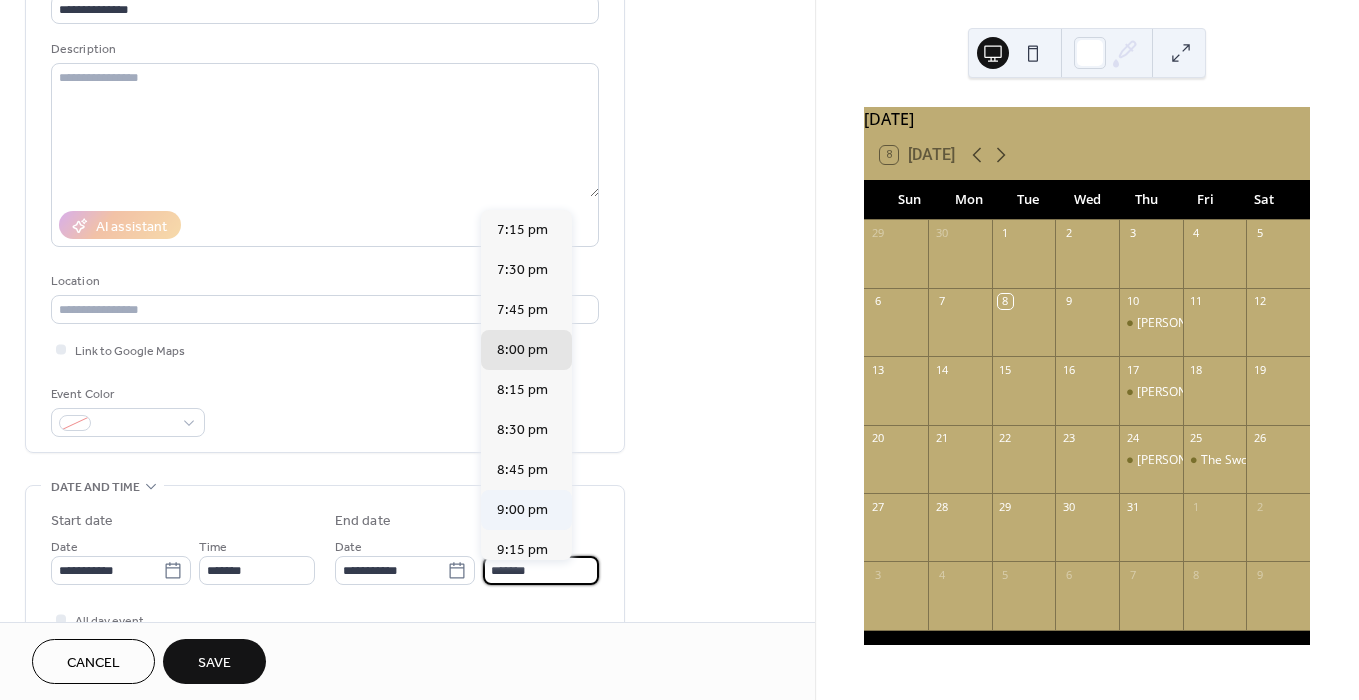 scroll, scrollTop: 231, scrollLeft: 0, axis: vertical 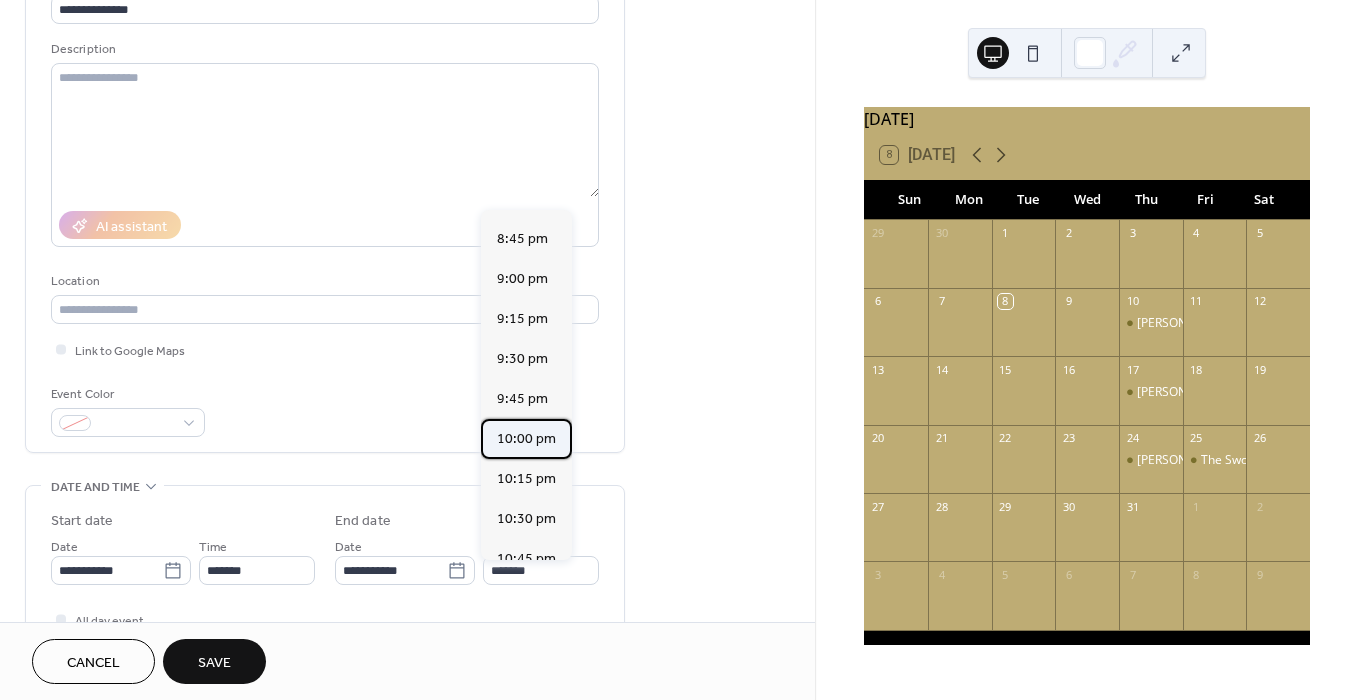 click on "10:00 pm" at bounding box center [526, 439] 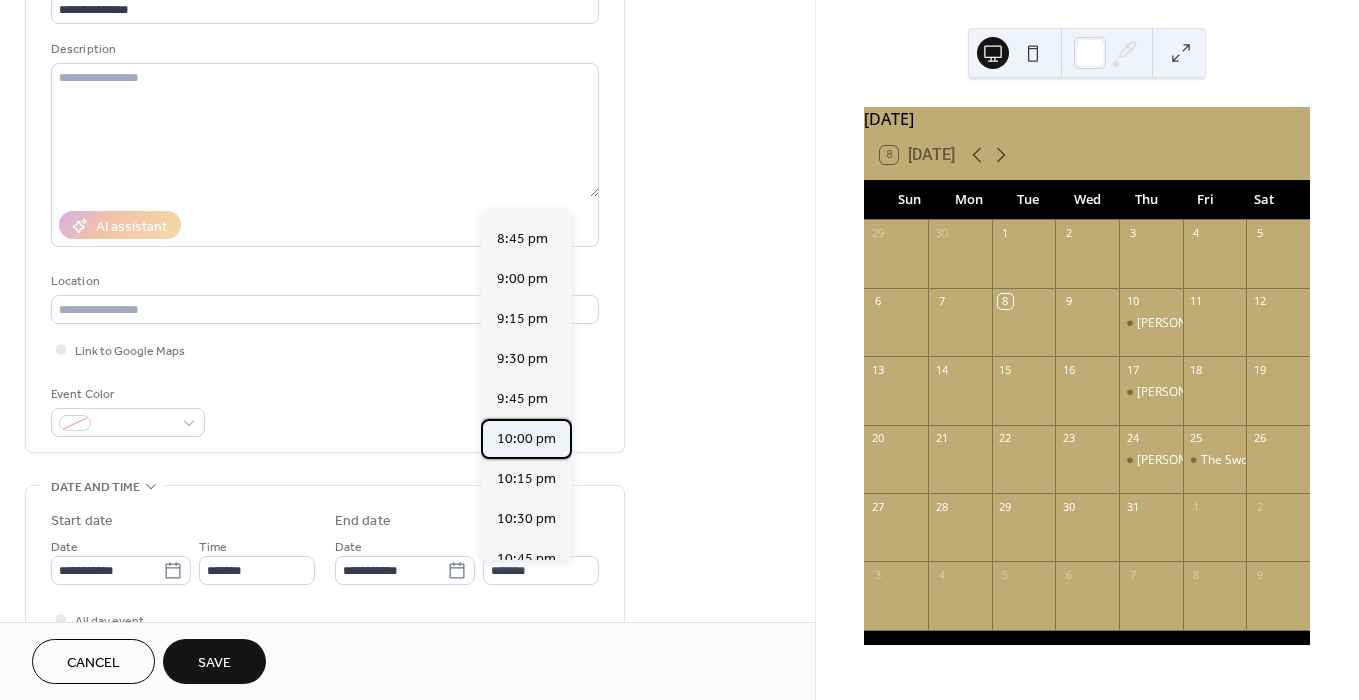 type on "********" 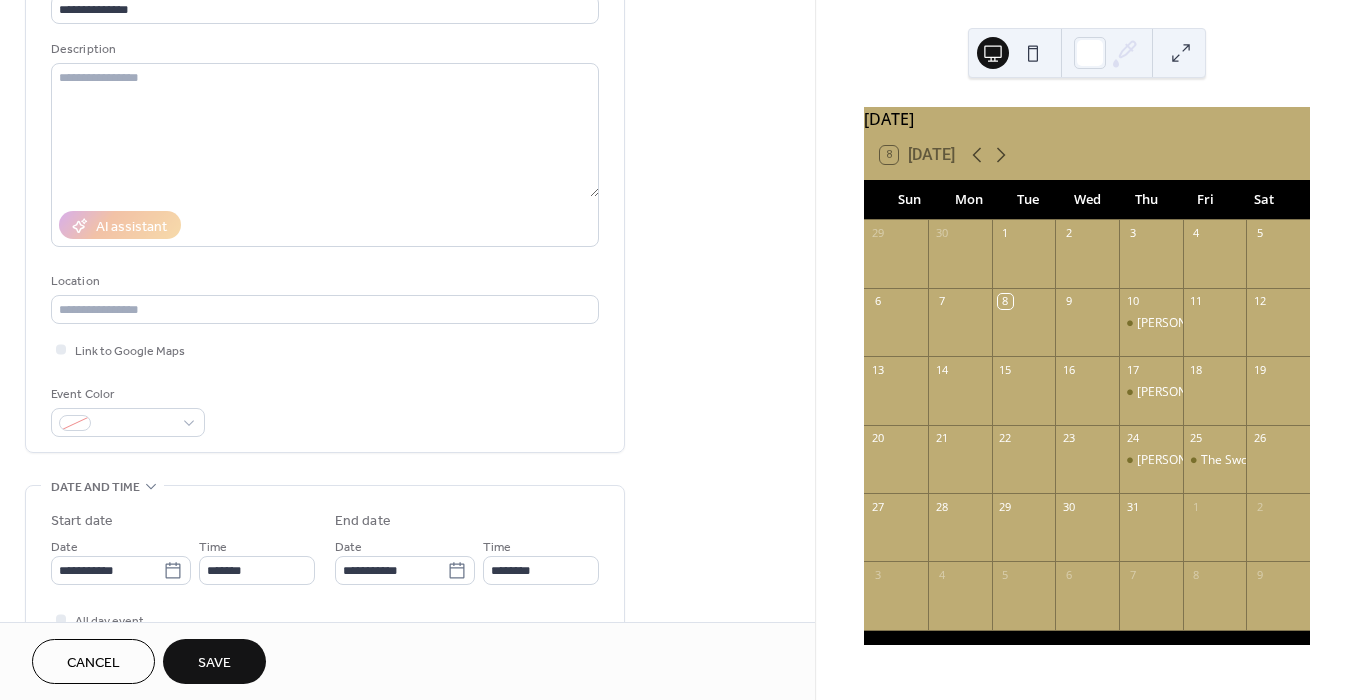 click on "Save" at bounding box center [214, 663] 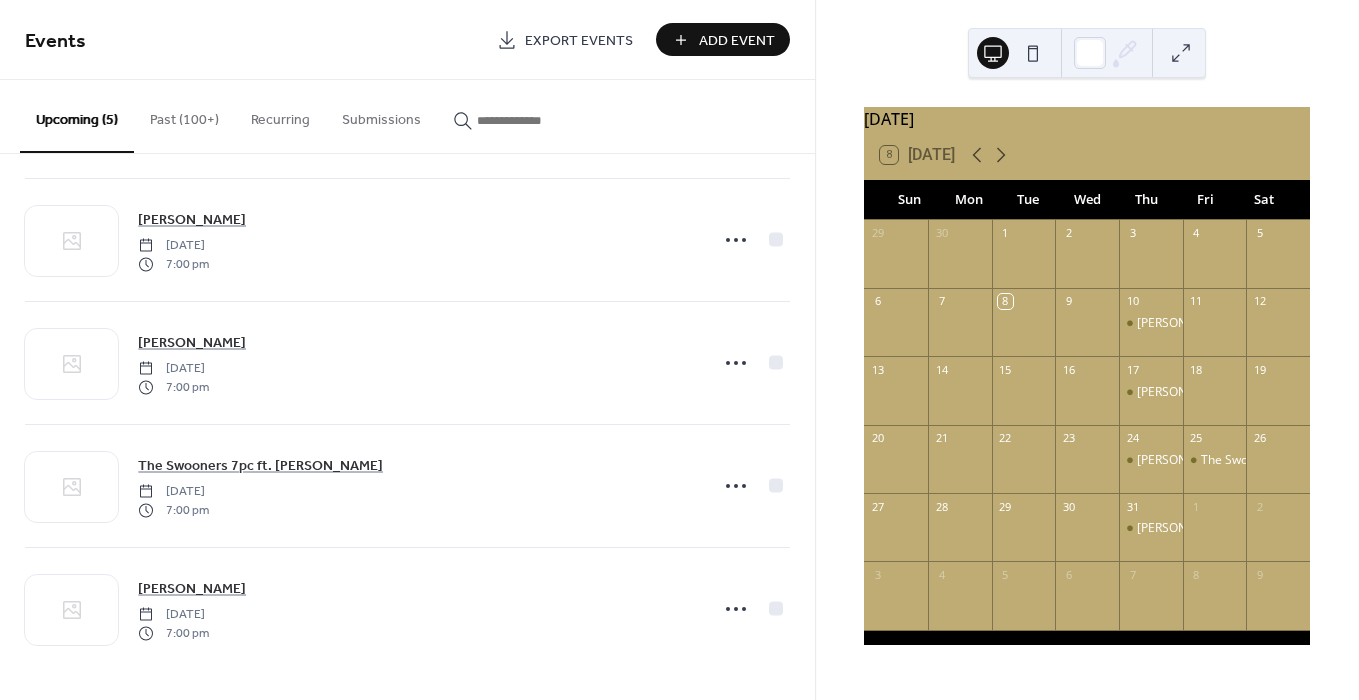scroll, scrollTop: 128, scrollLeft: 0, axis: vertical 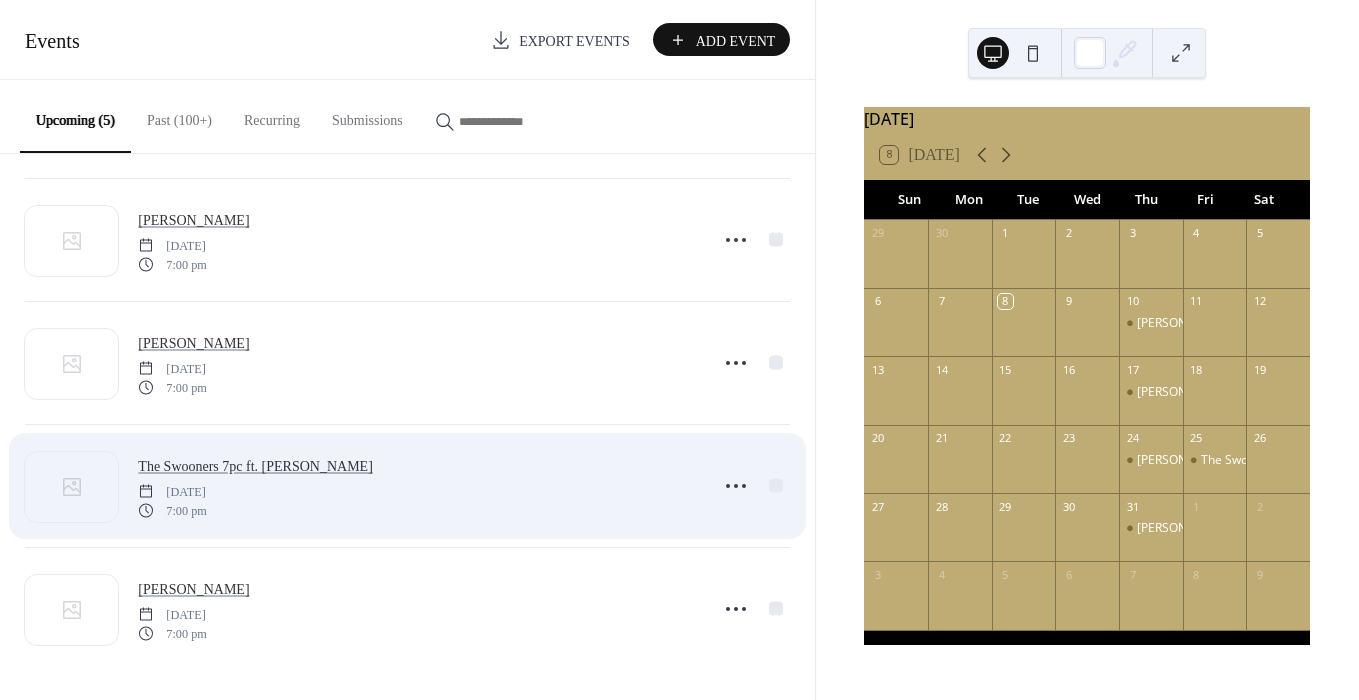 click on "The Swooners 7pc ft. [PERSON_NAME] [DATE] 7:00 pm" at bounding box center [417, 486] 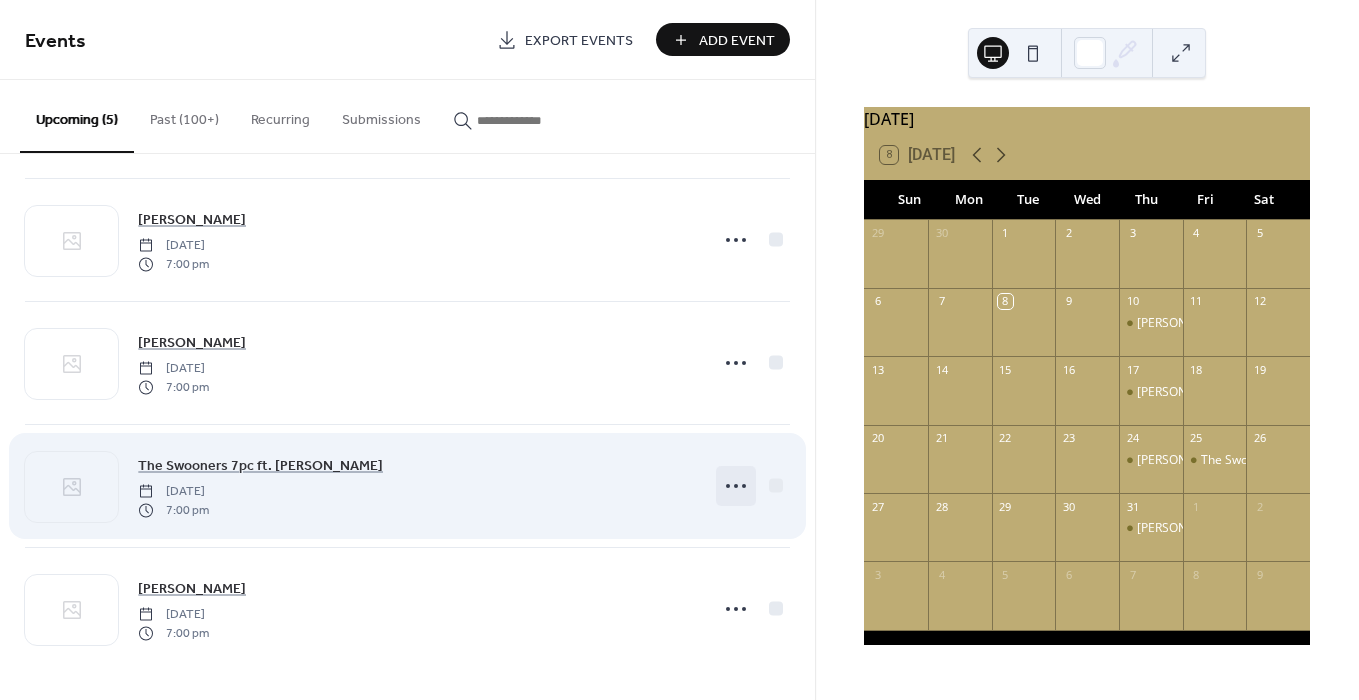 click 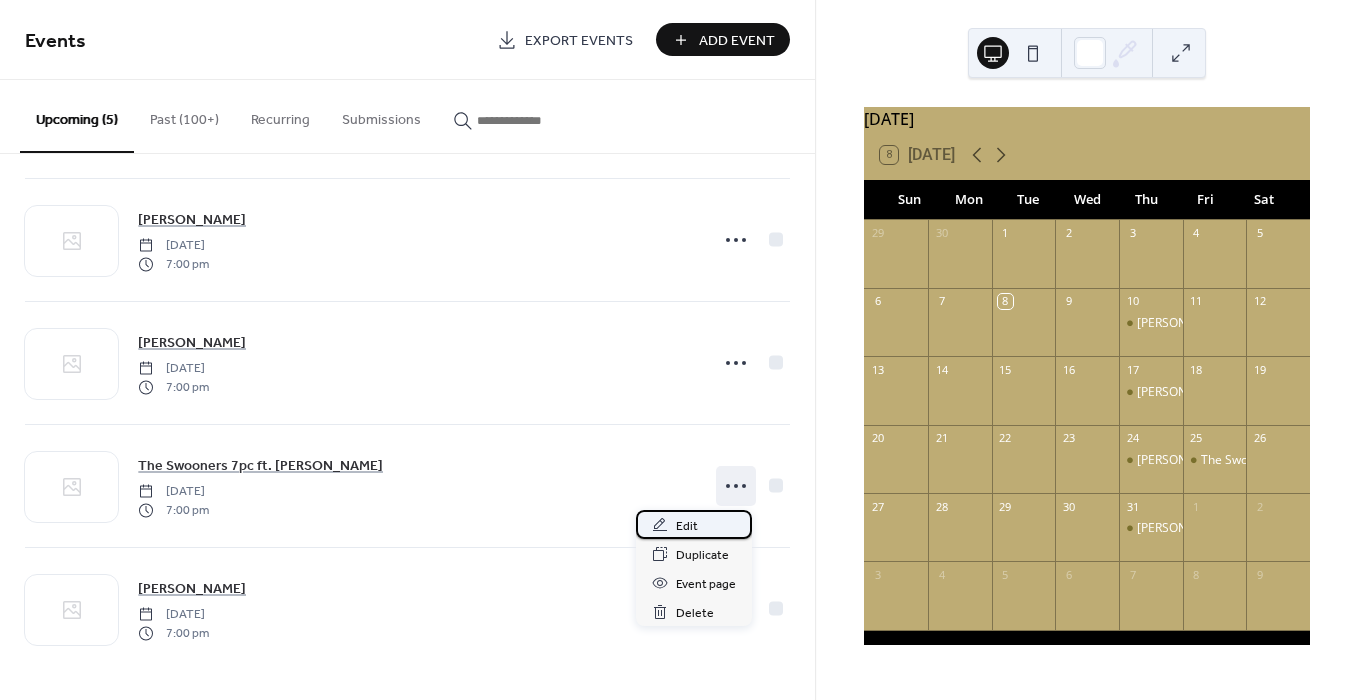 click on "Edit" at bounding box center (687, 526) 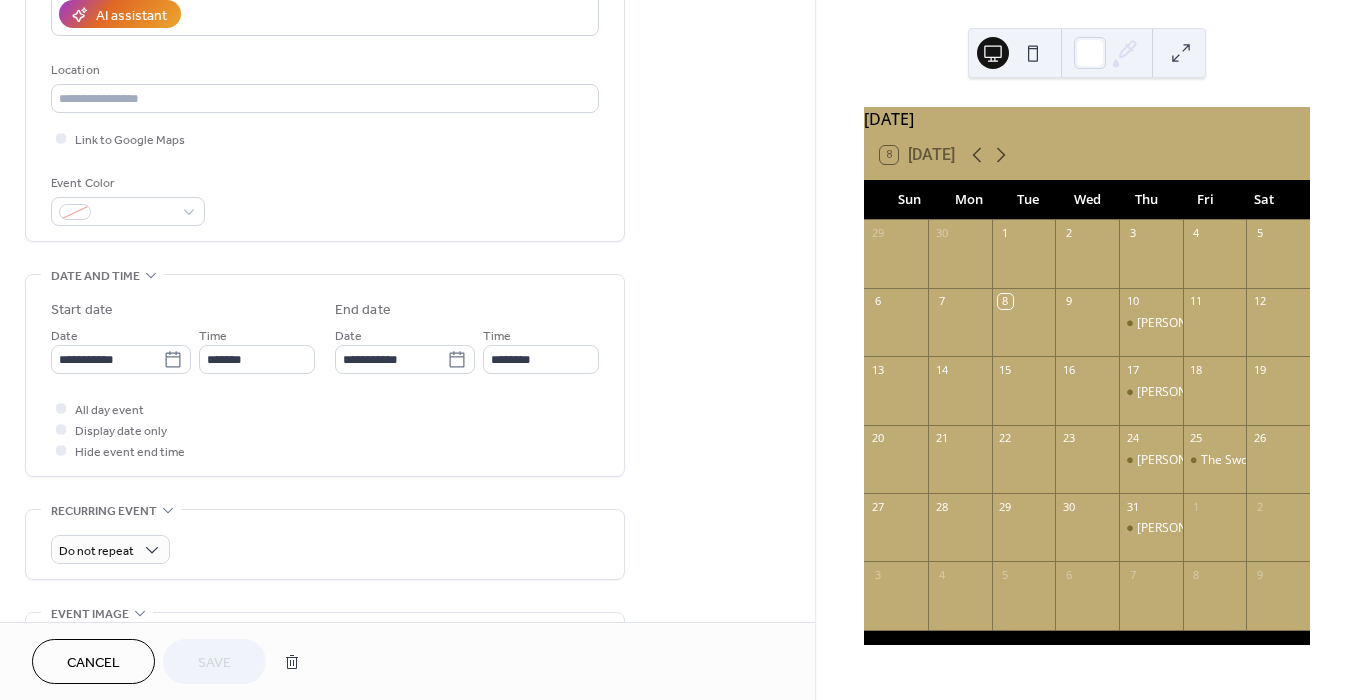 scroll, scrollTop: 498, scrollLeft: 0, axis: vertical 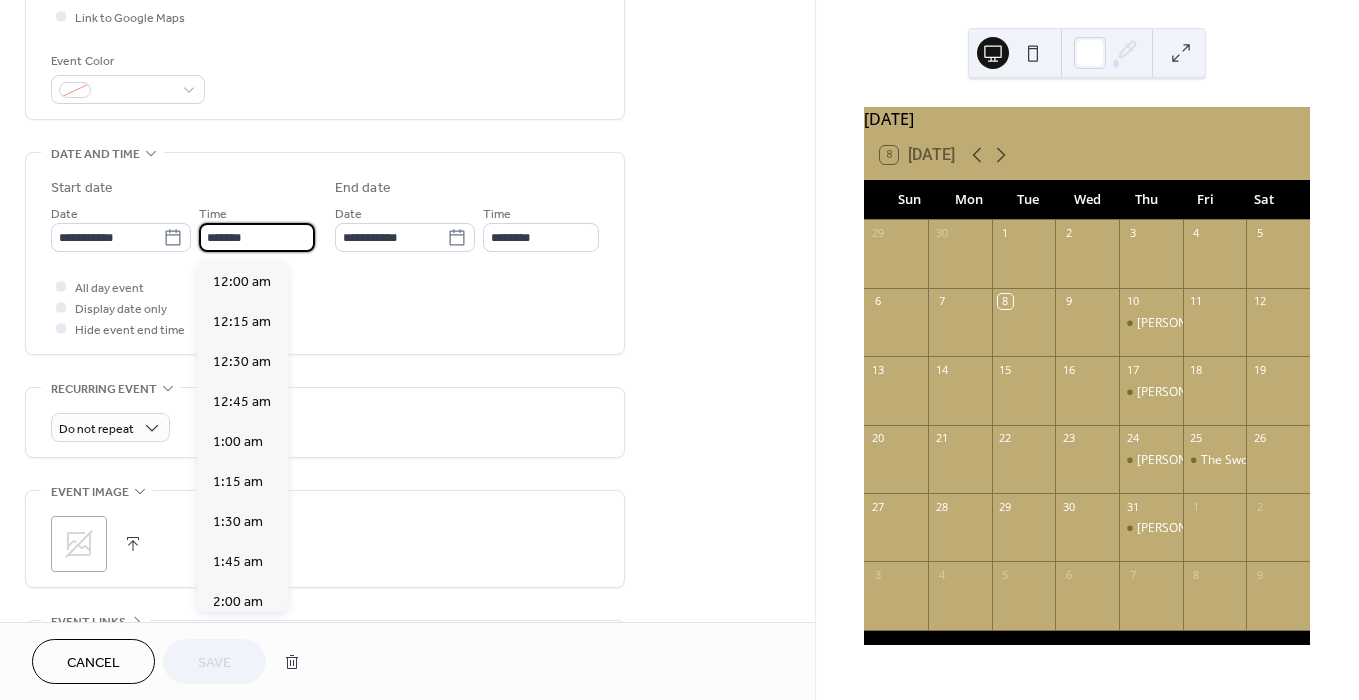 click on "*******" at bounding box center (257, 237) 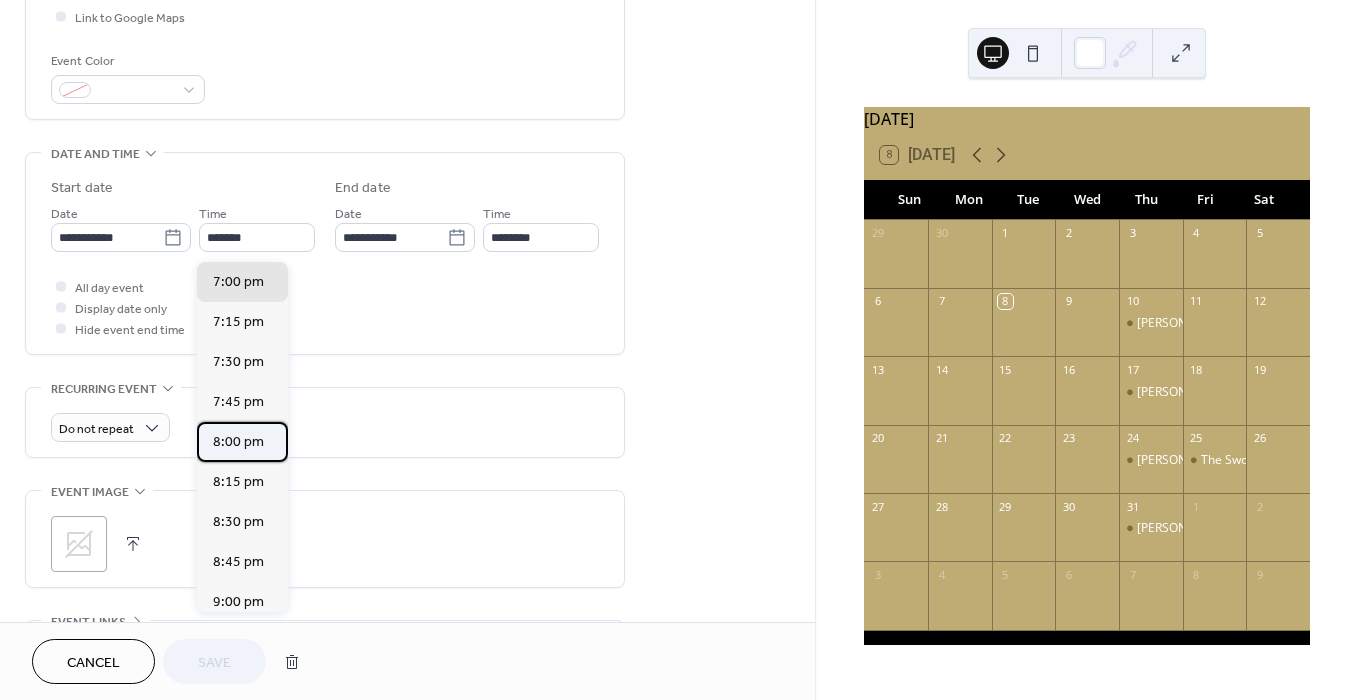 click on "8:00 pm" at bounding box center [238, 442] 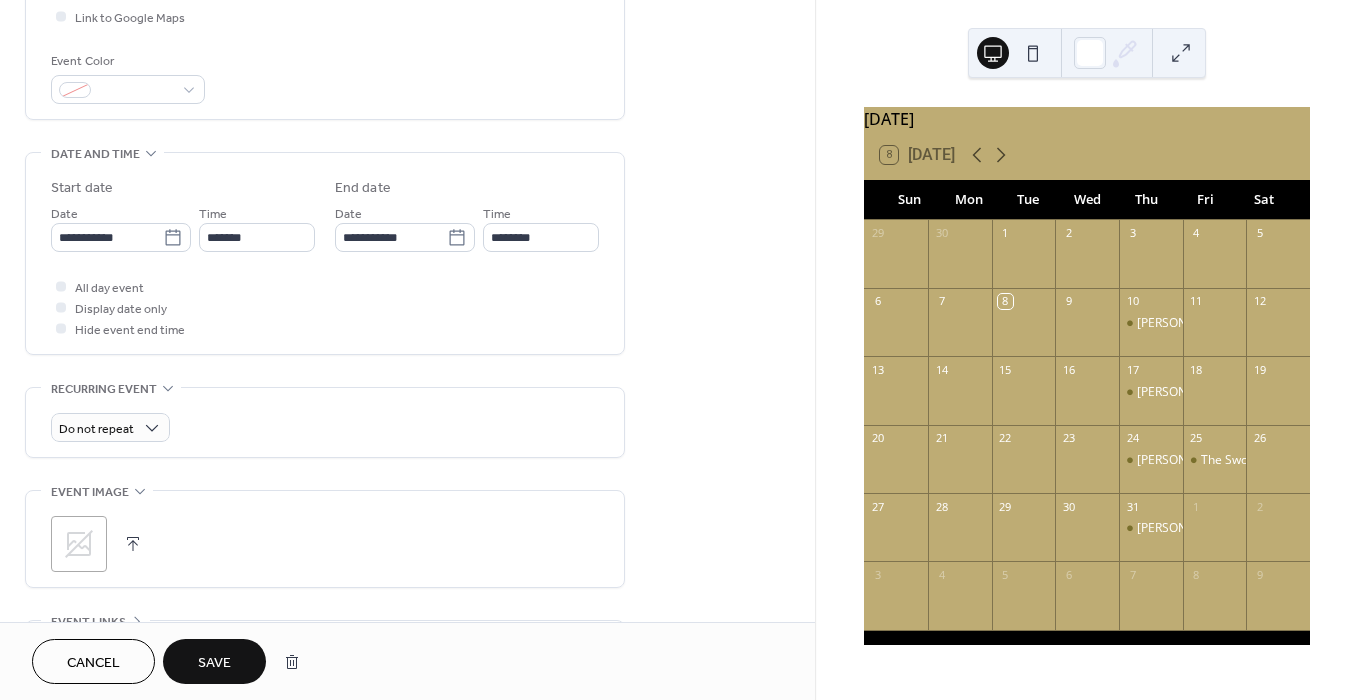 click on "Save" at bounding box center [214, 663] 